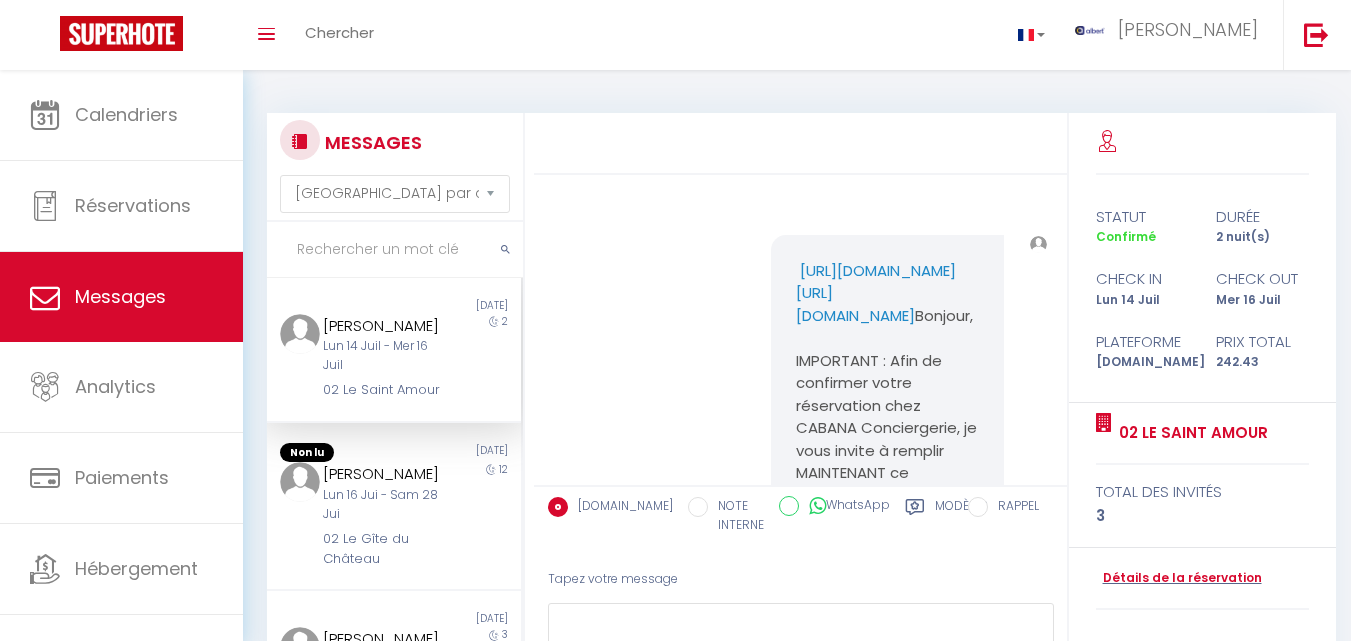 select on "message" 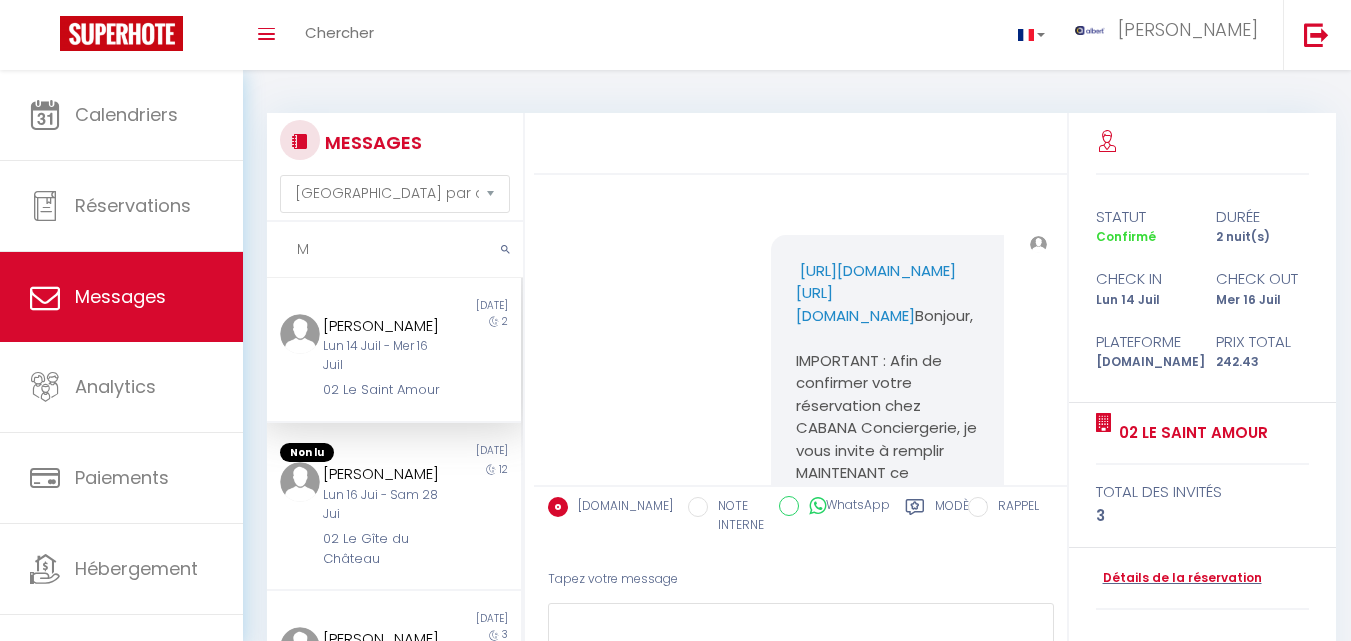 scroll, scrollTop: 0, scrollLeft: 0, axis: both 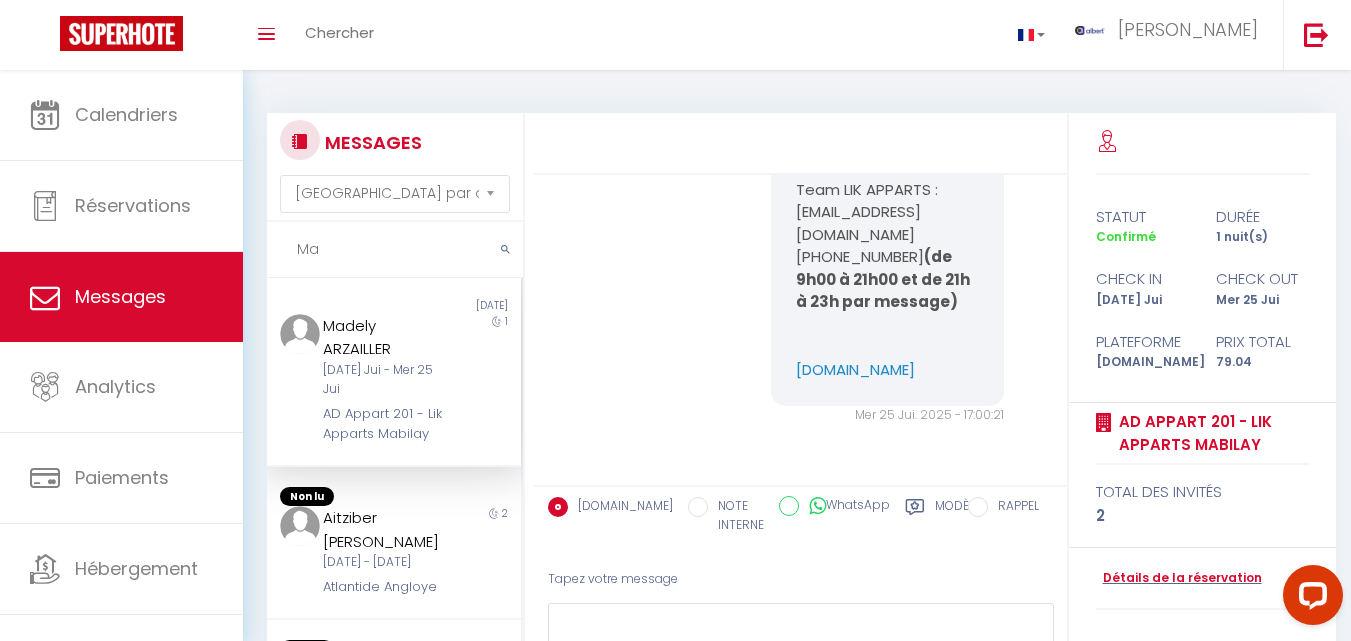 type on "M" 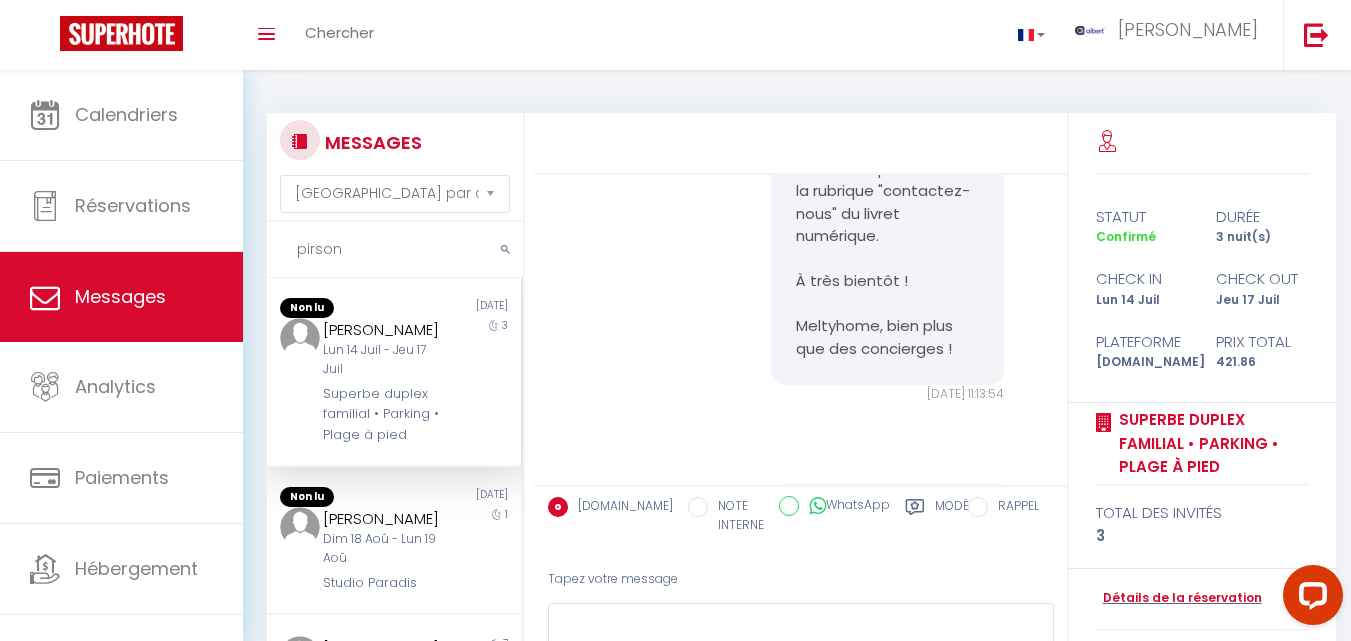 scroll, scrollTop: 1726, scrollLeft: 0, axis: vertical 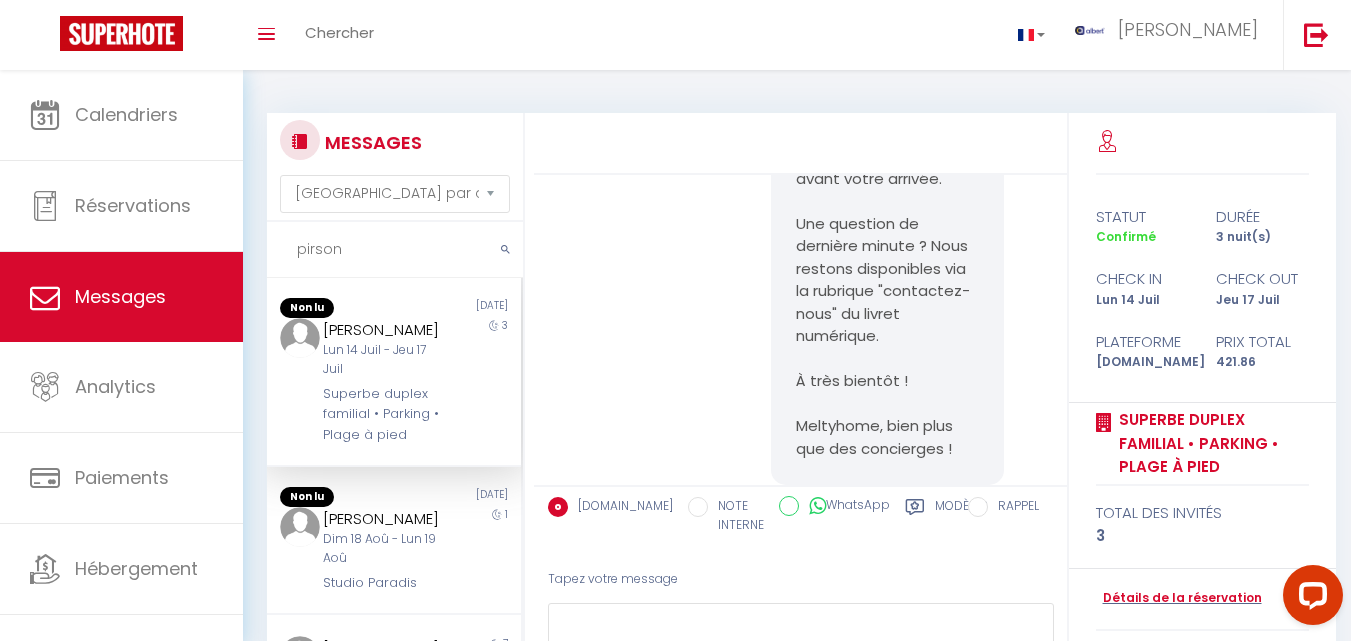 type on "pirson" 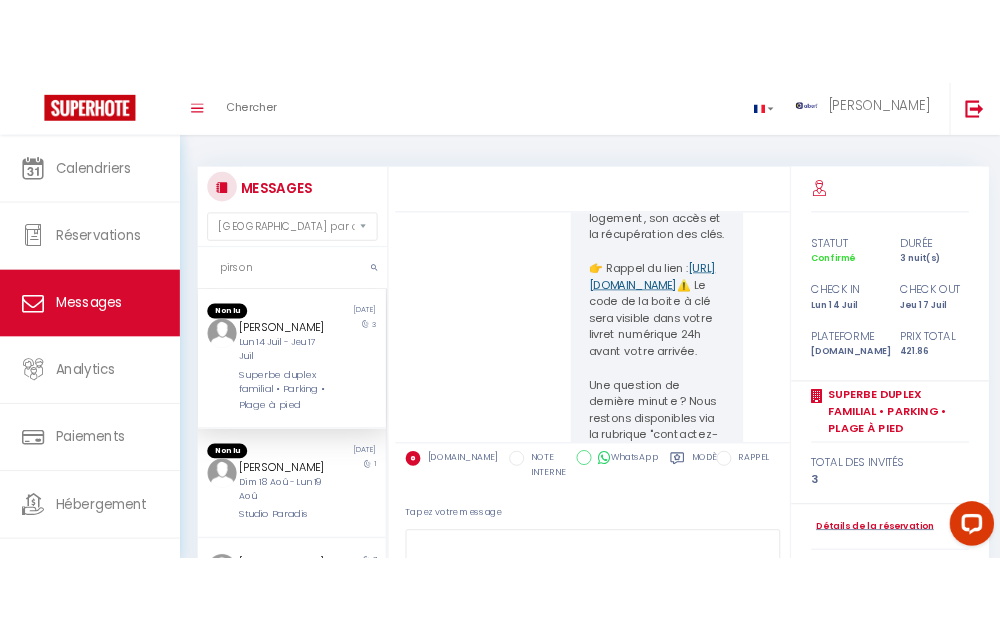 scroll, scrollTop: 1626, scrollLeft: 0, axis: vertical 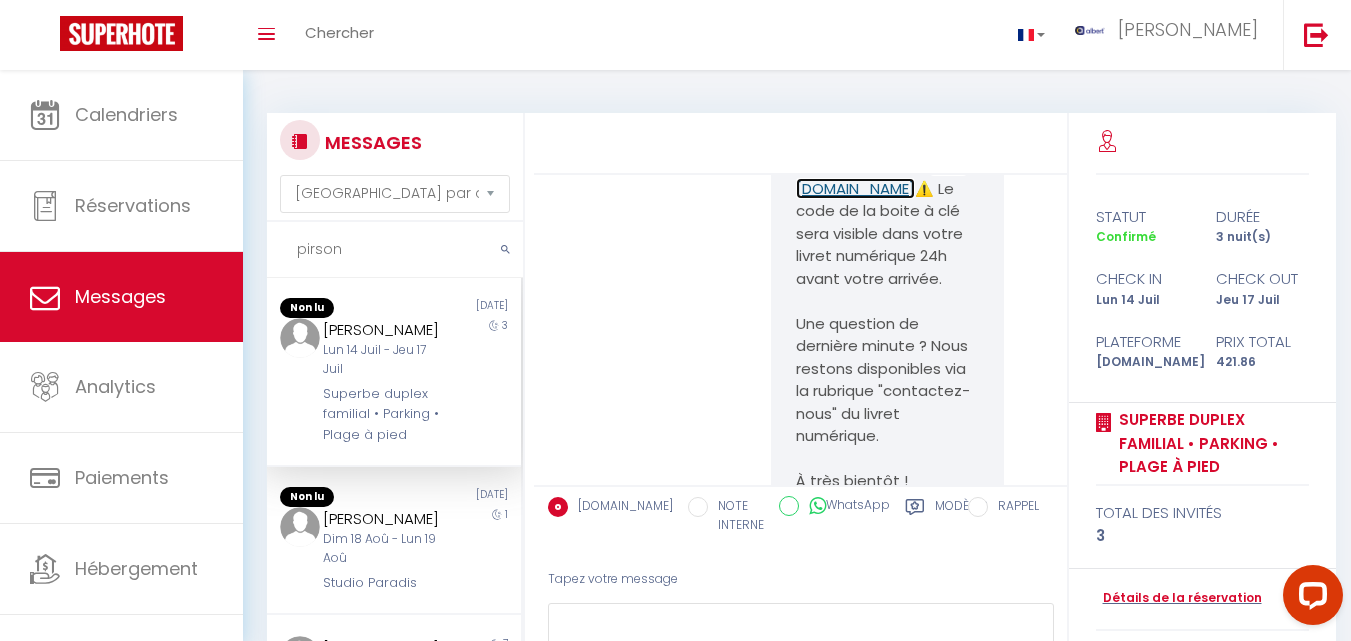 copy on "https://app.yaago.com/g/b6UrjX" 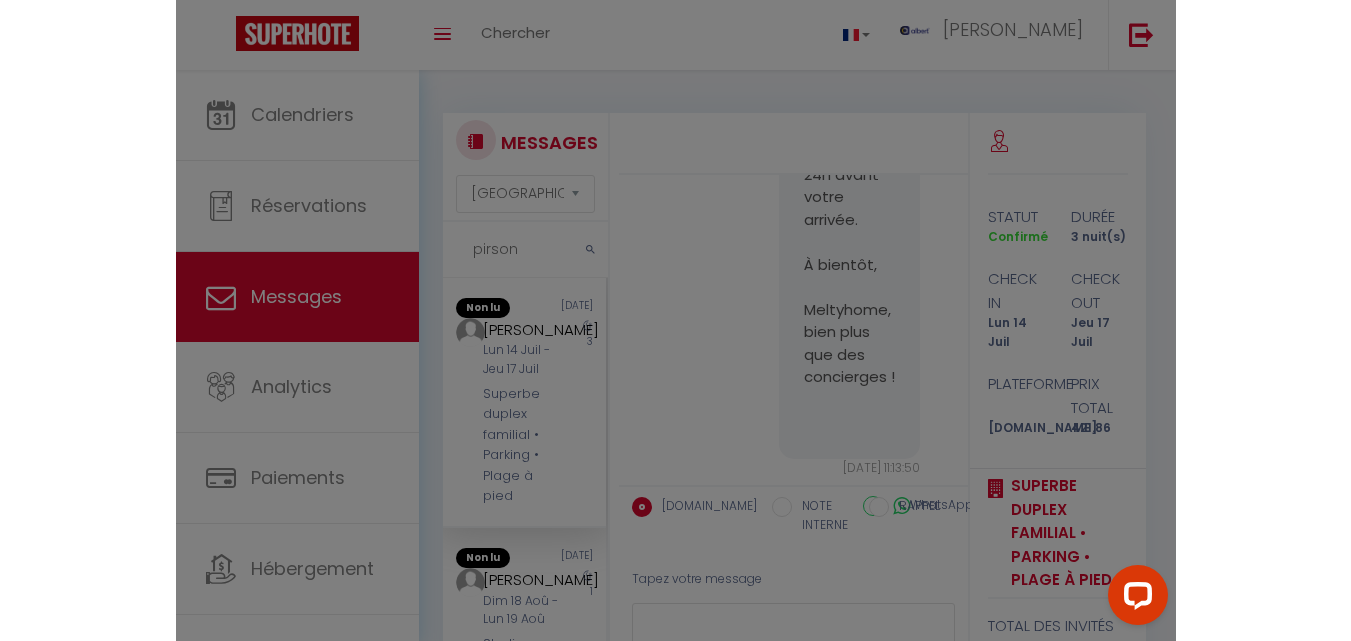 scroll, scrollTop: 2191, scrollLeft: 0, axis: vertical 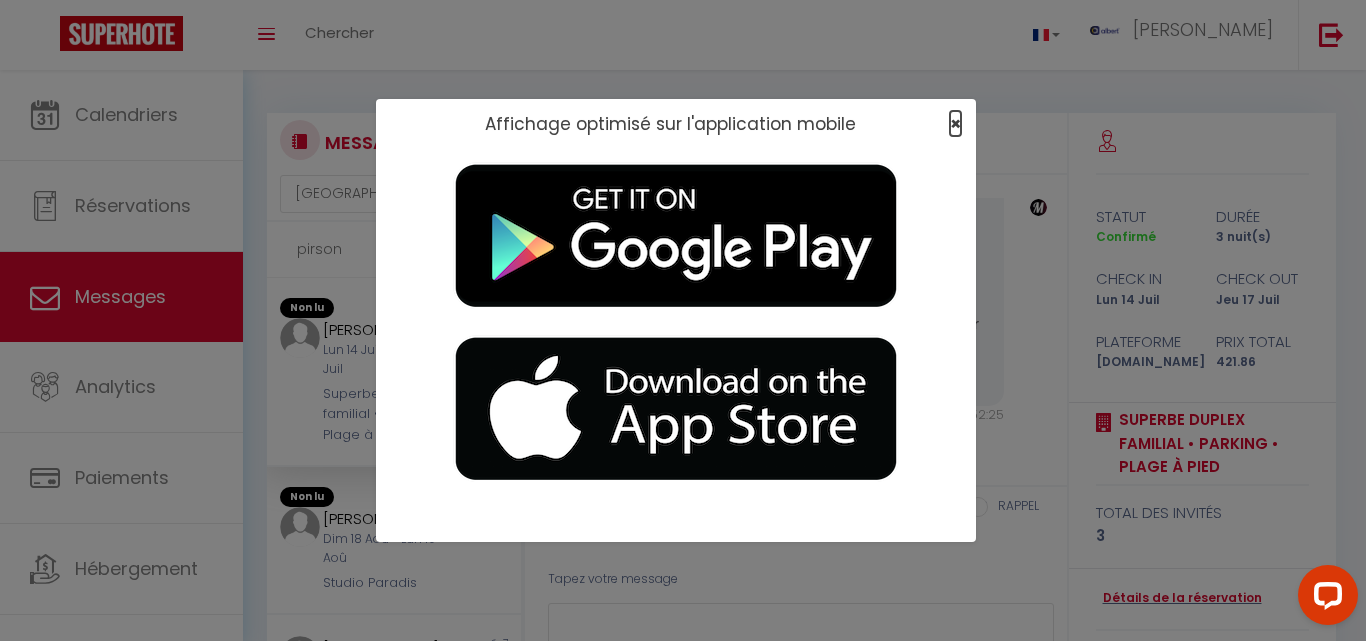 click on "×" at bounding box center (955, 123) 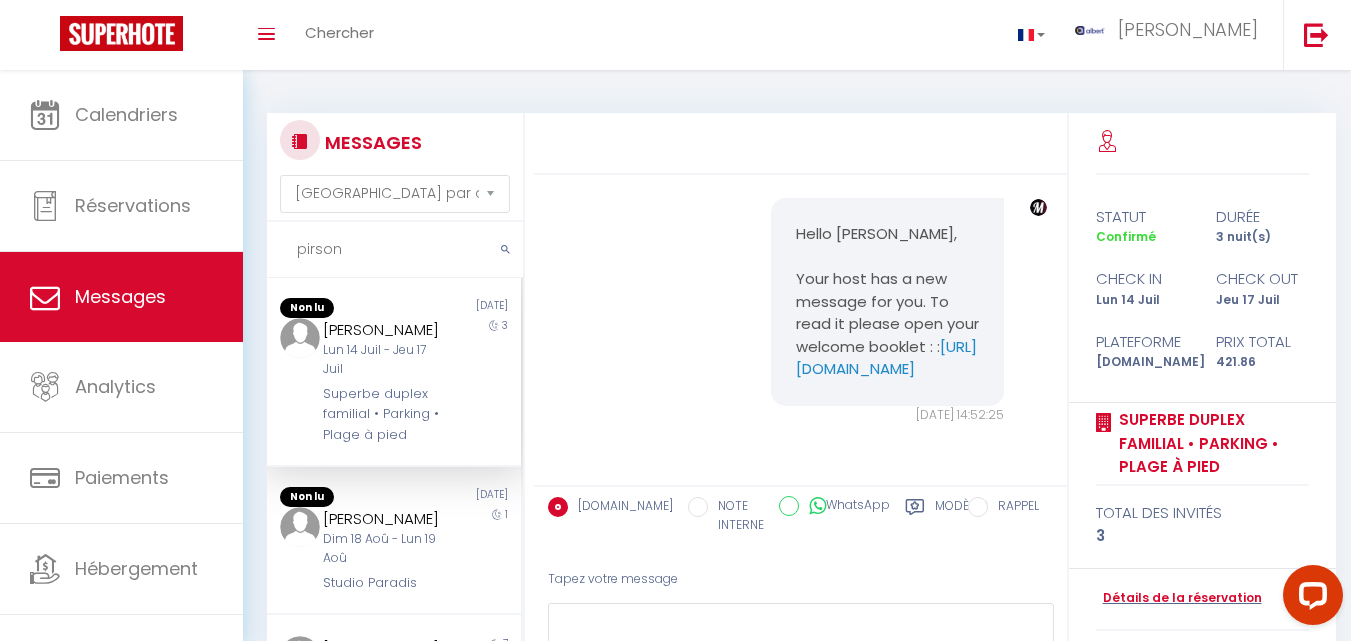 drag, startPoint x: 379, startPoint y: 261, endPoint x: 285, endPoint y: 250, distance: 94.641426 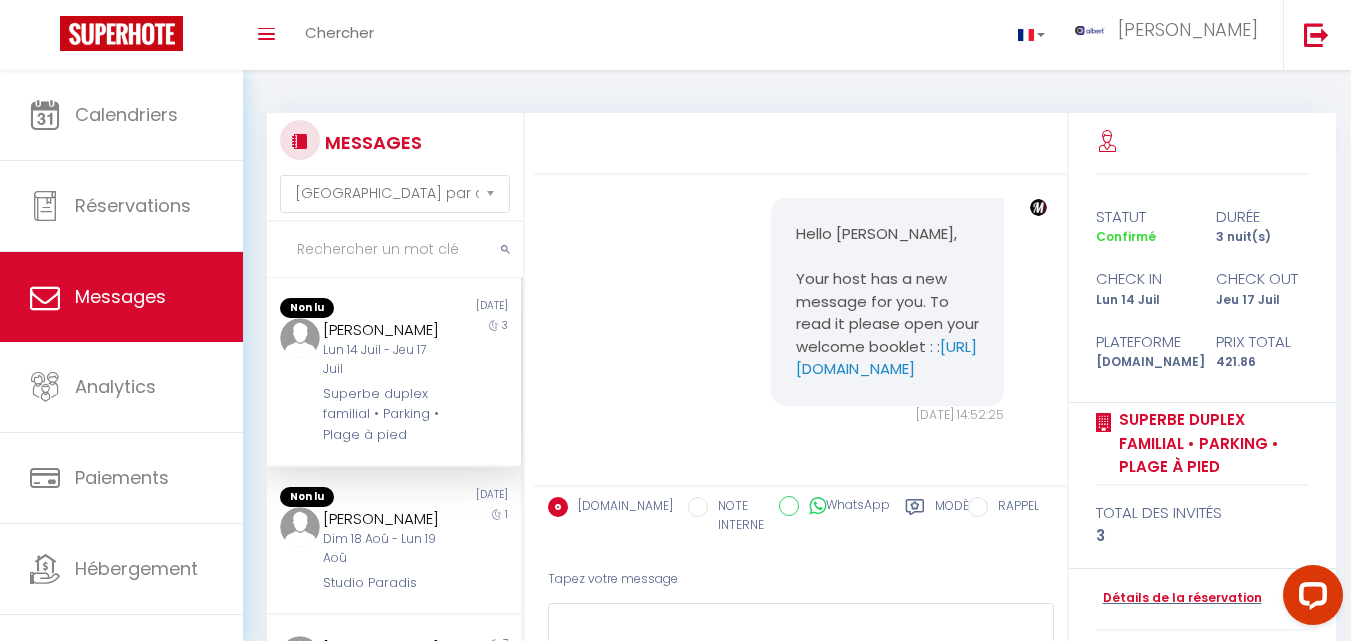 click at bounding box center (395, 250) 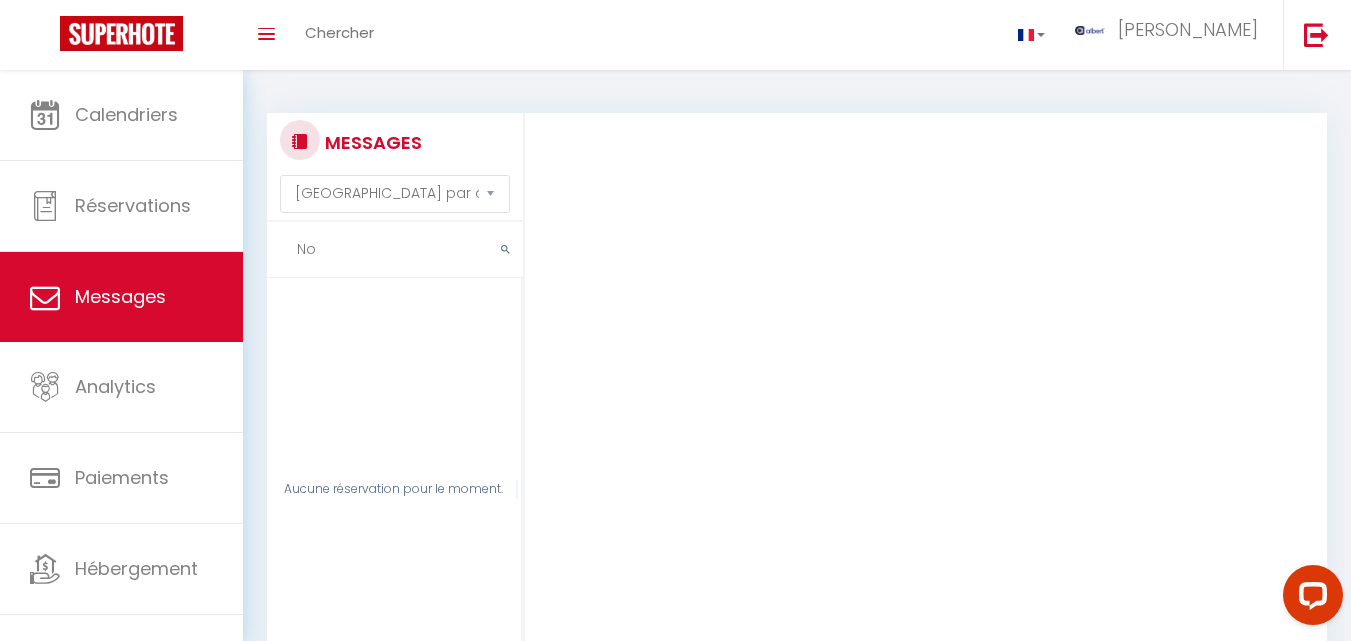 type on "N" 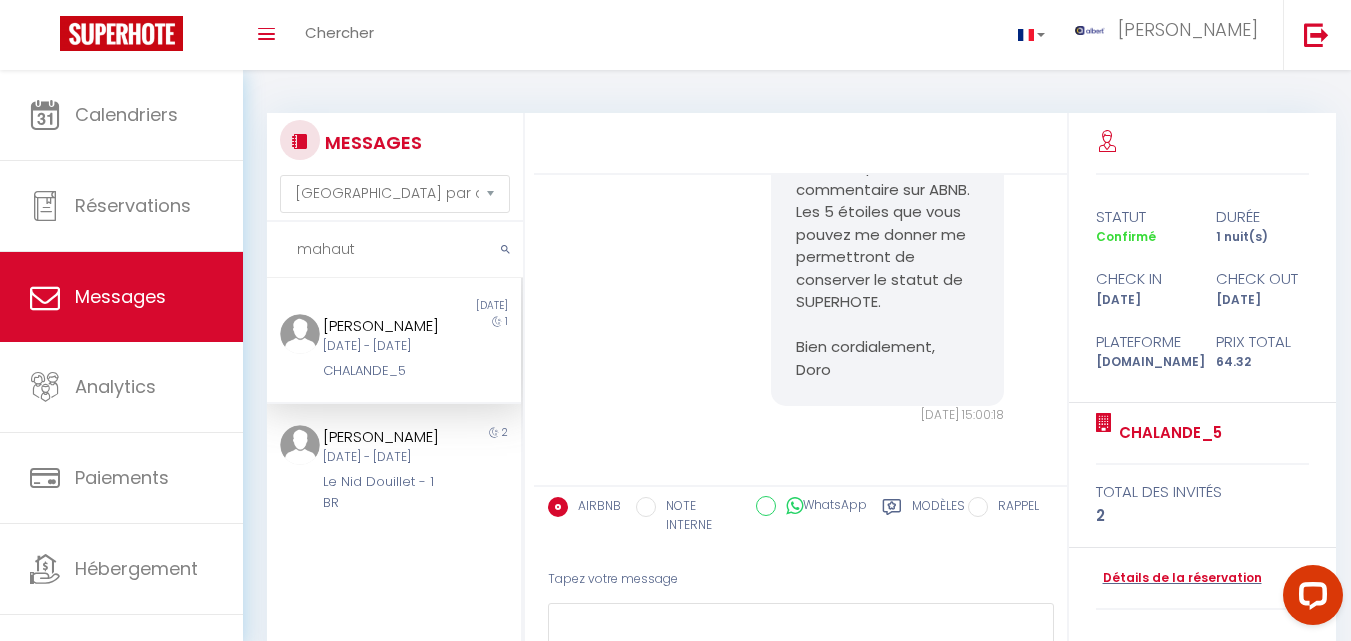 scroll, scrollTop: 9803, scrollLeft: 0, axis: vertical 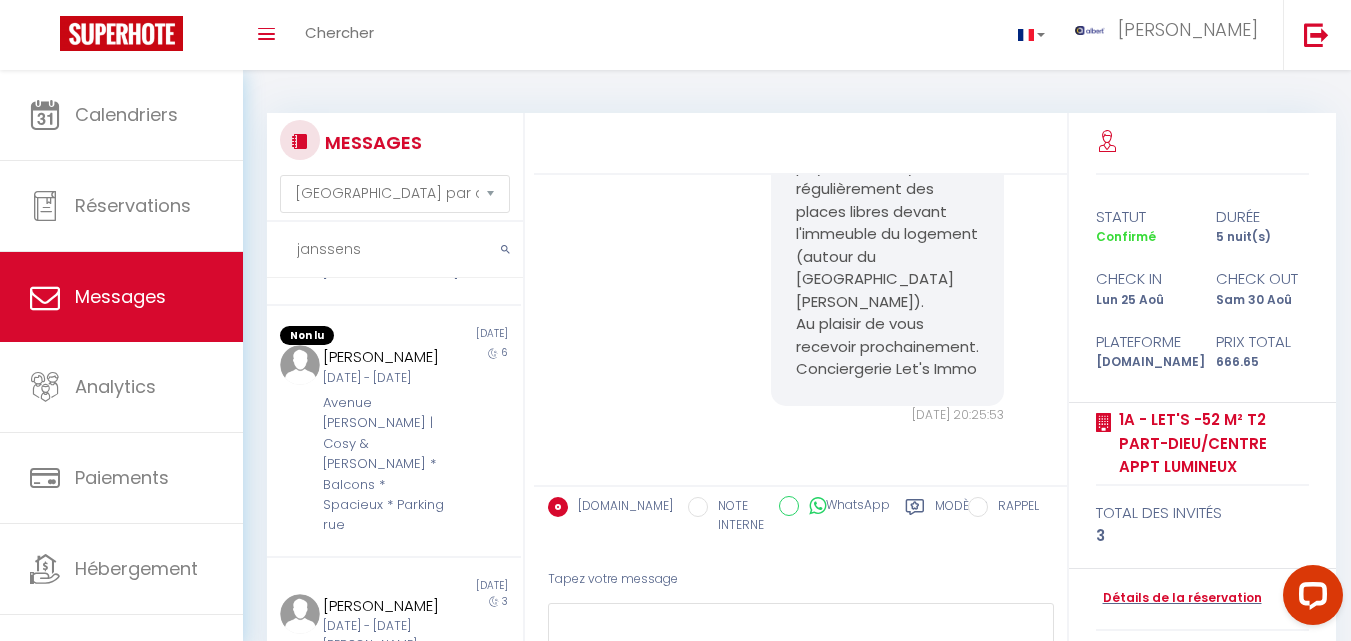 type on "janssens" 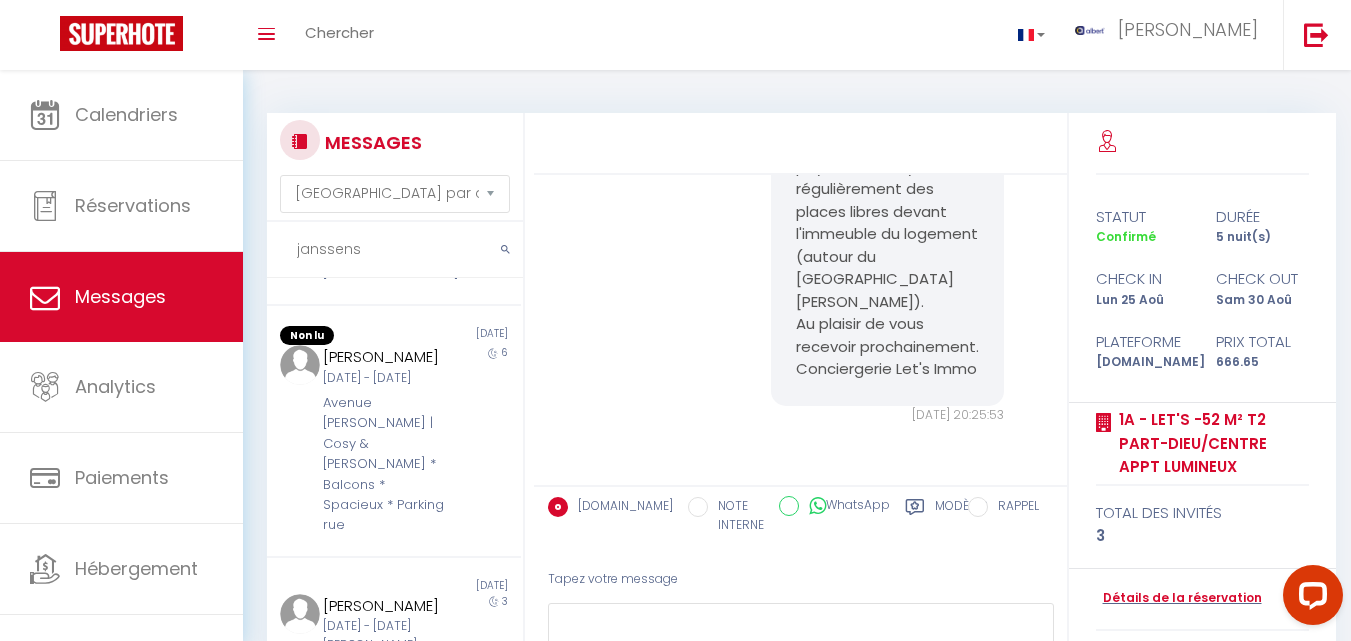 drag, startPoint x: 367, startPoint y: 249, endPoint x: 245, endPoint y: 247, distance: 122.016396 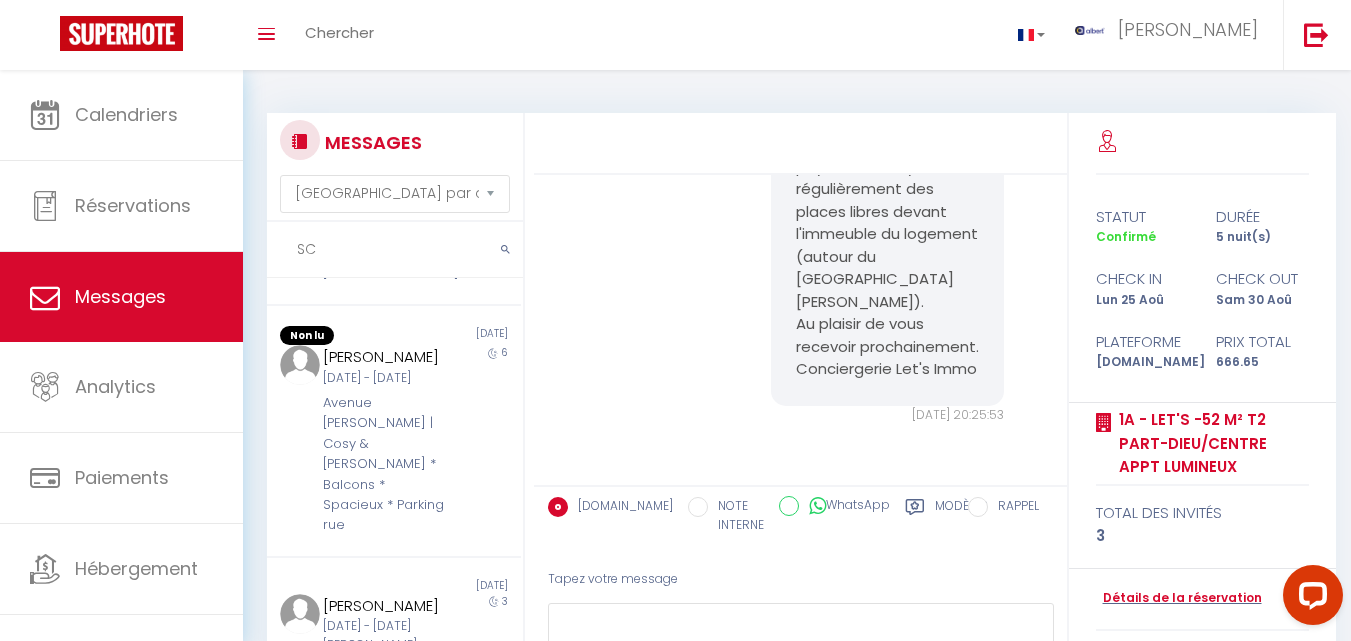 type on "S" 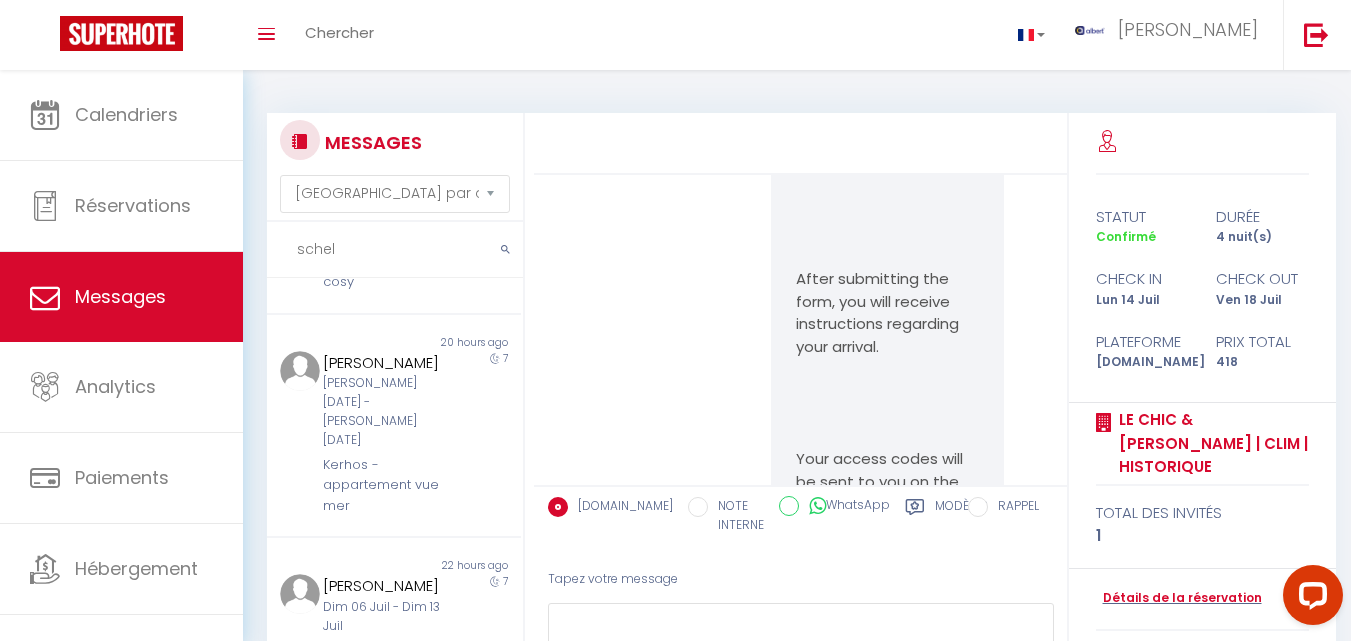 scroll, scrollTop: 1507, scrollLeft: 0, axis: vertical 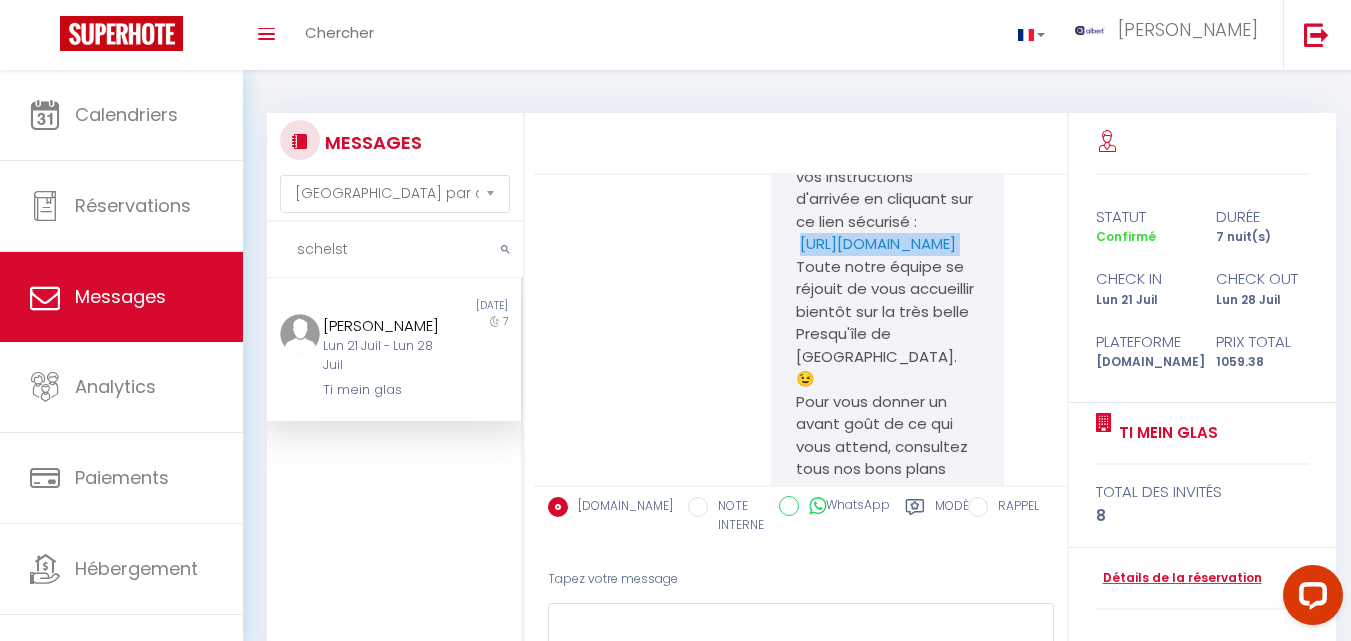 drag, startPoint x: 960, startPoint y: 341, endPoint x: 788, endPoint y: 308, distance: 175.13708 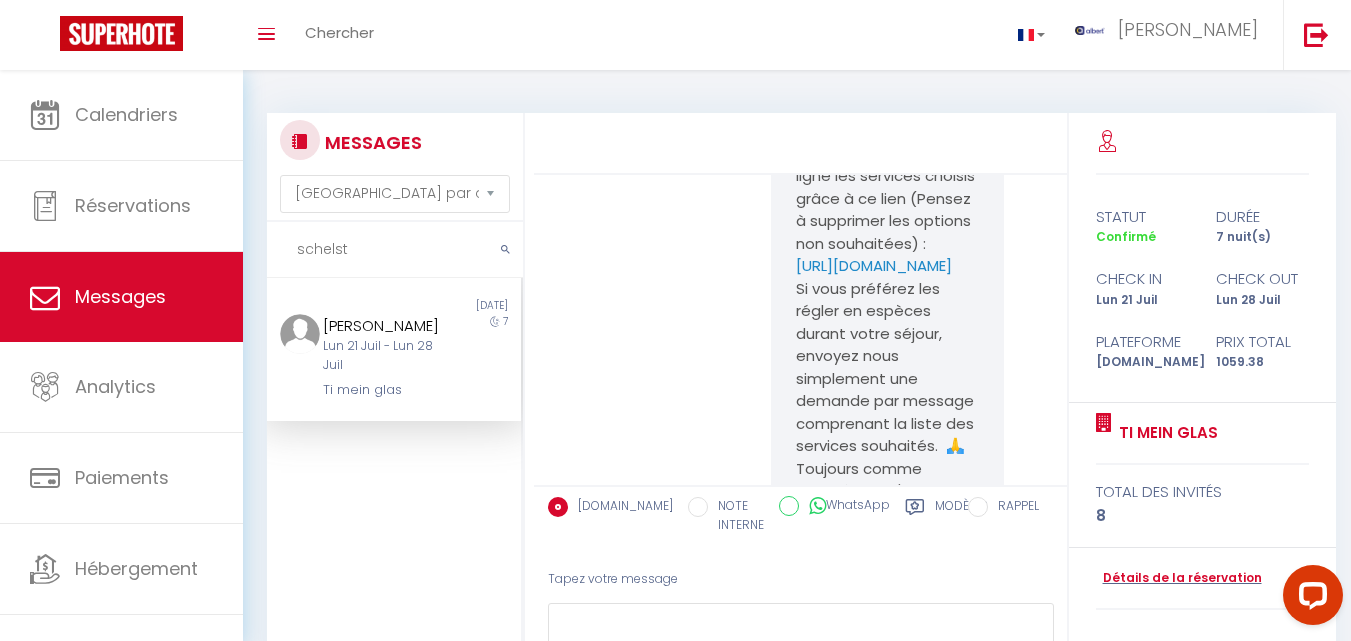 scroll, scrollTop: 2299, scrollLeft: 0, axis: vertical 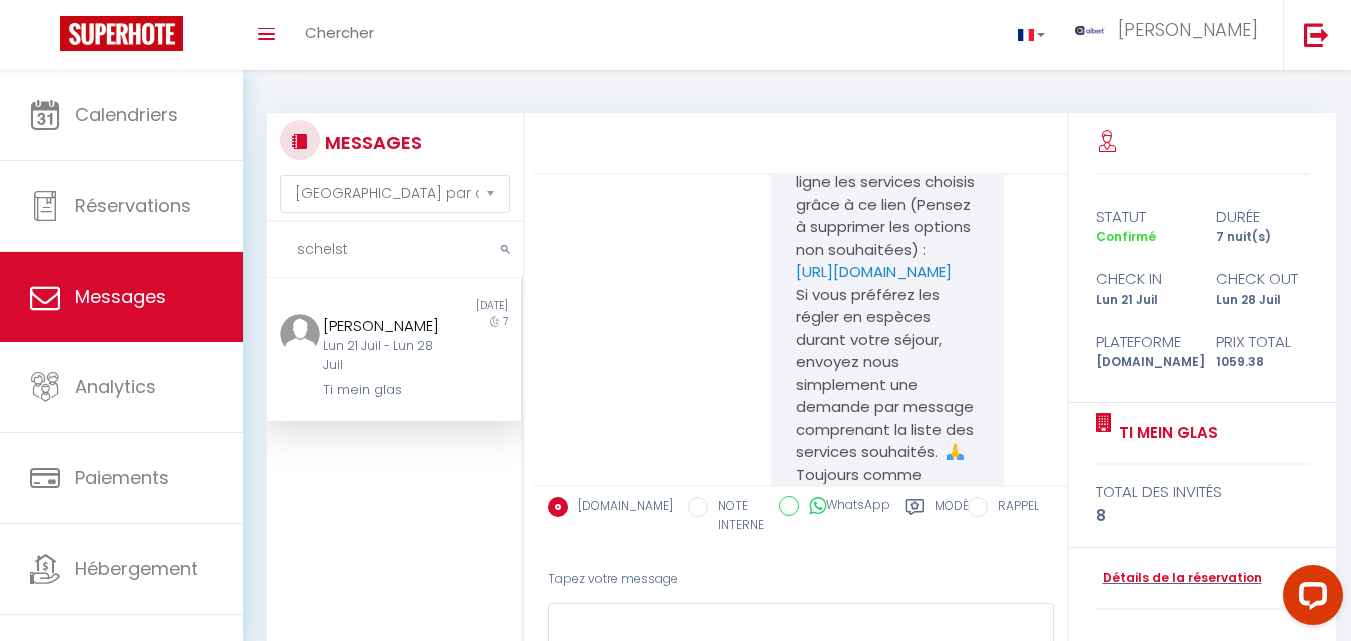 drag, startPoint x: 963, startPoint y: 270, endPoint x: 785, endPoint y: 251, distance: 179.01117 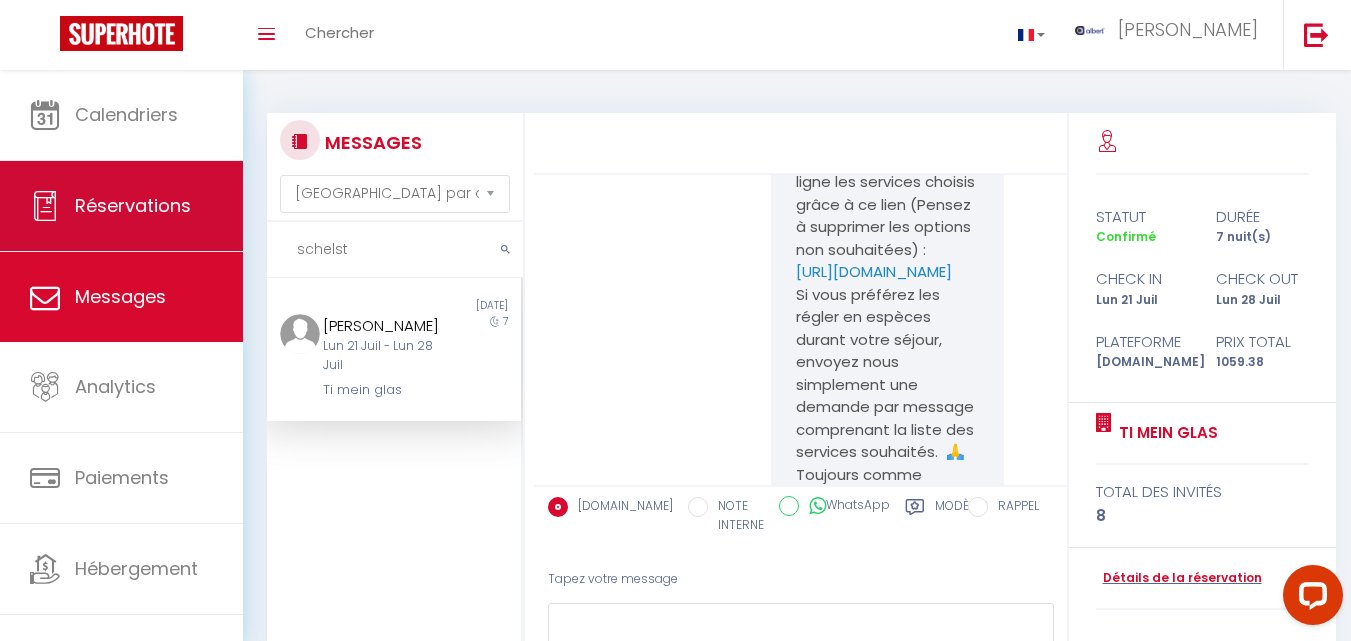 drag, startPoint x: 376, startPoint y: 255, endPoint x: 135, endPoint y: 225, distance: 242.86005 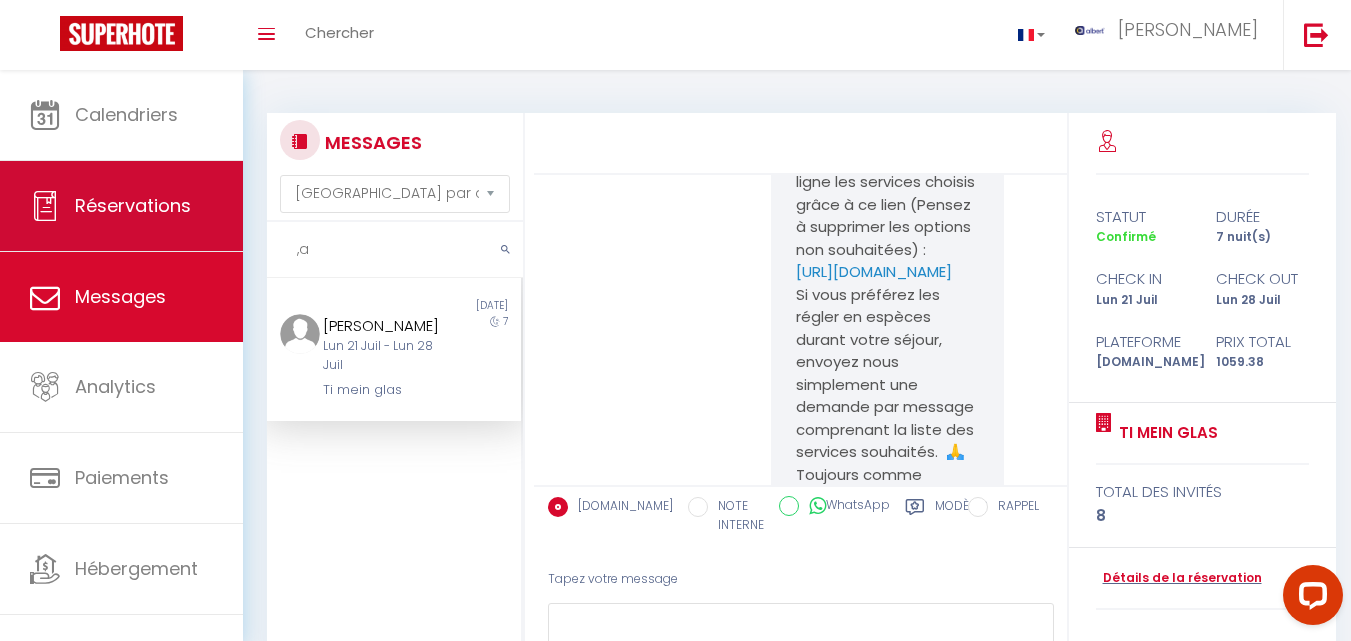 type on "," 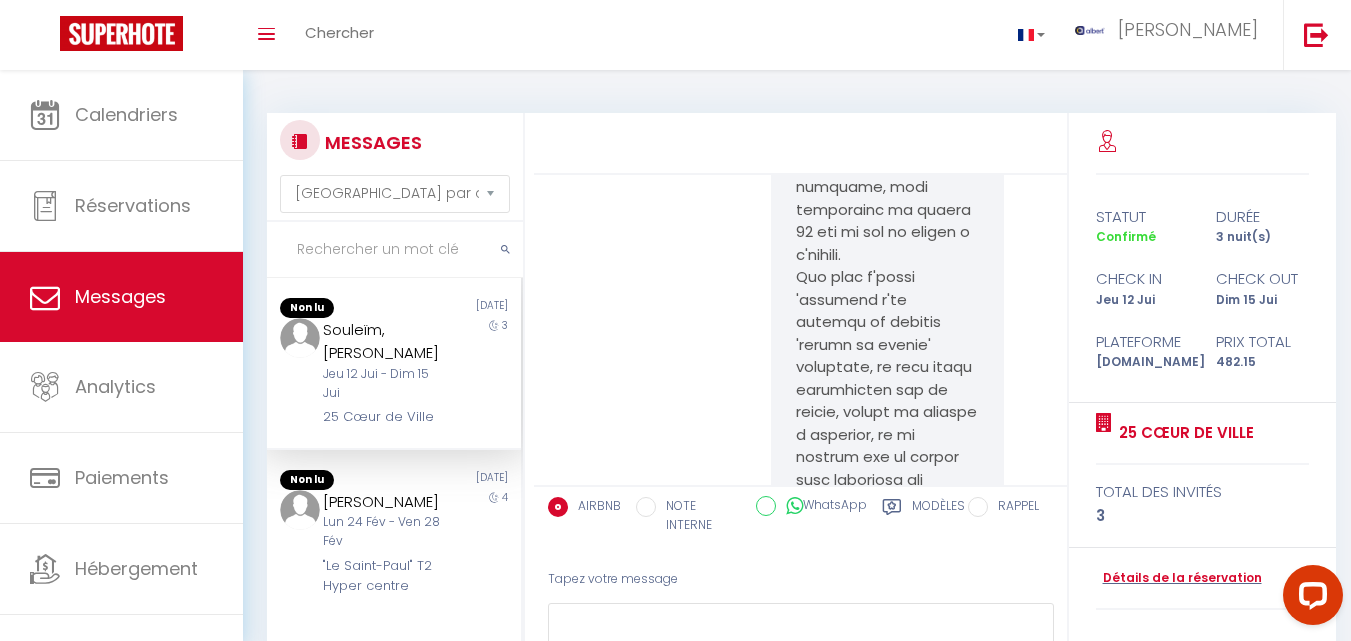 scroll, scrollTop: 1376, scrollLeft: 0, axis: vertical 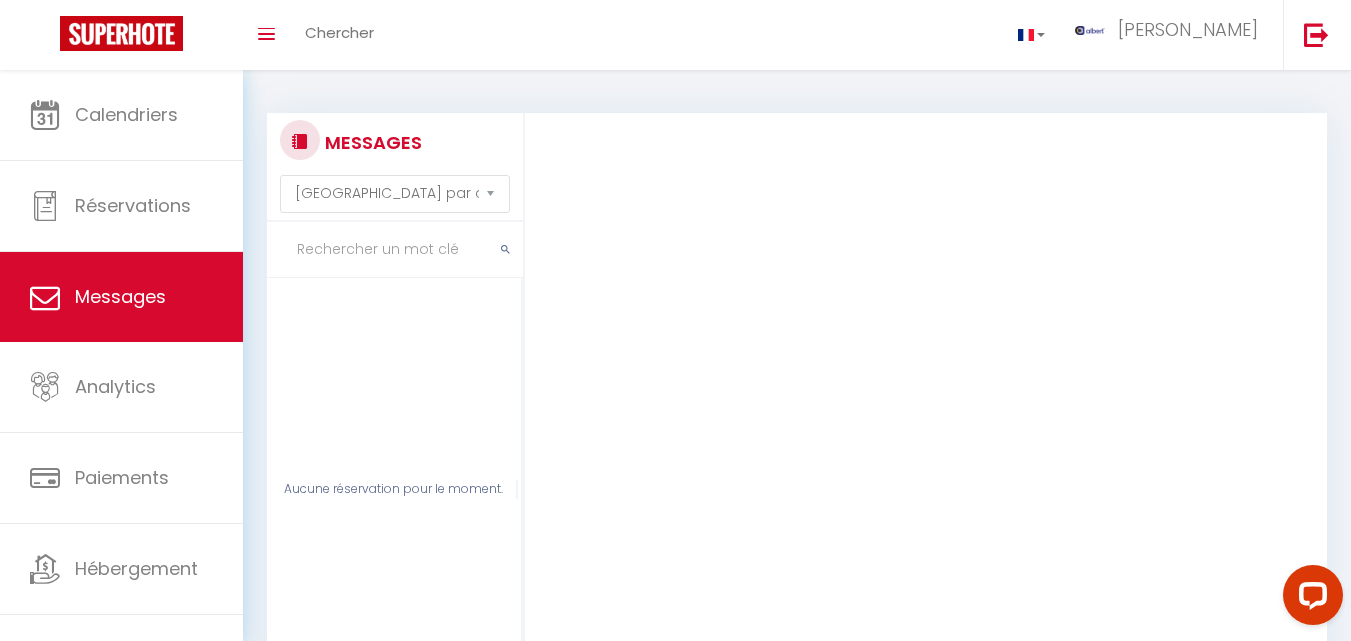 click at bounding box center [395, 250] 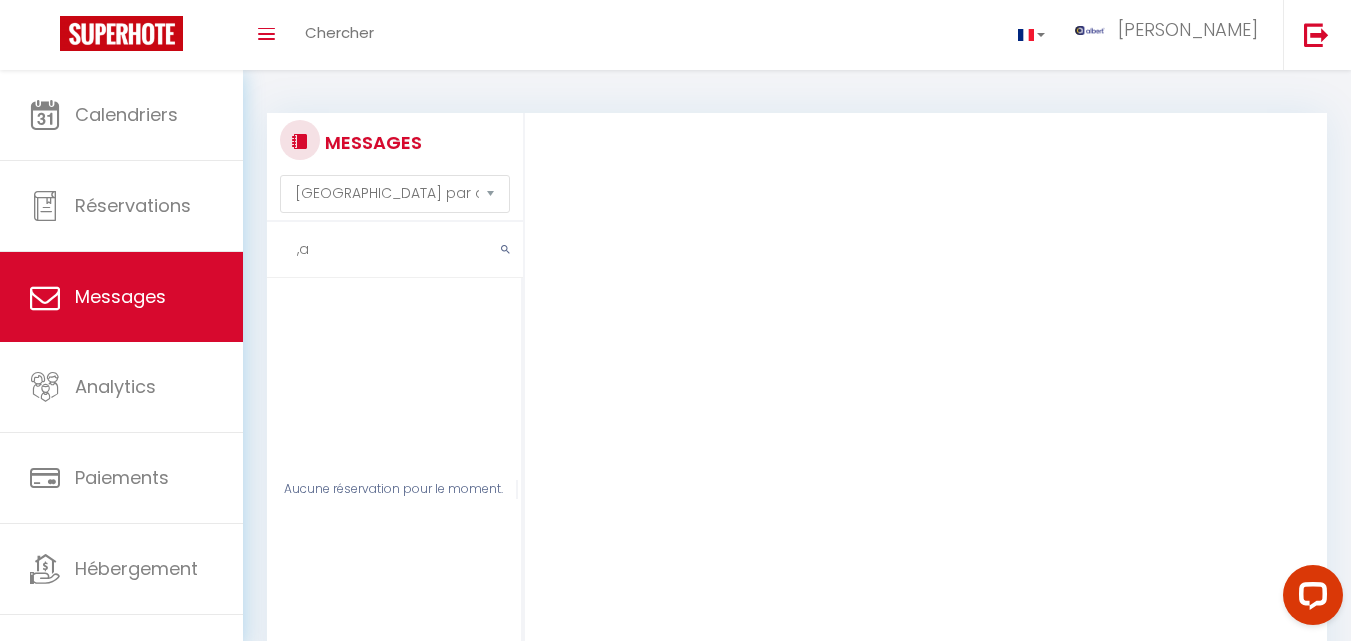 type on "," 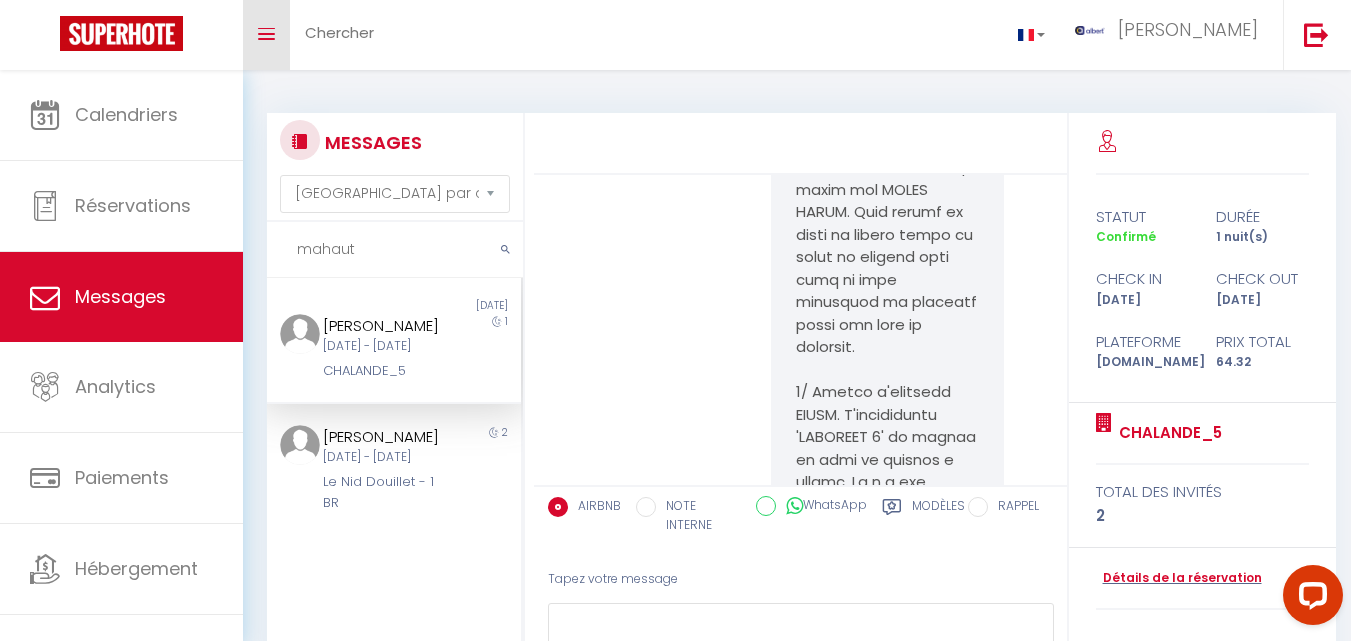 scroll, scrollTop: 9803, scrollLeft: 0, axis: vertical 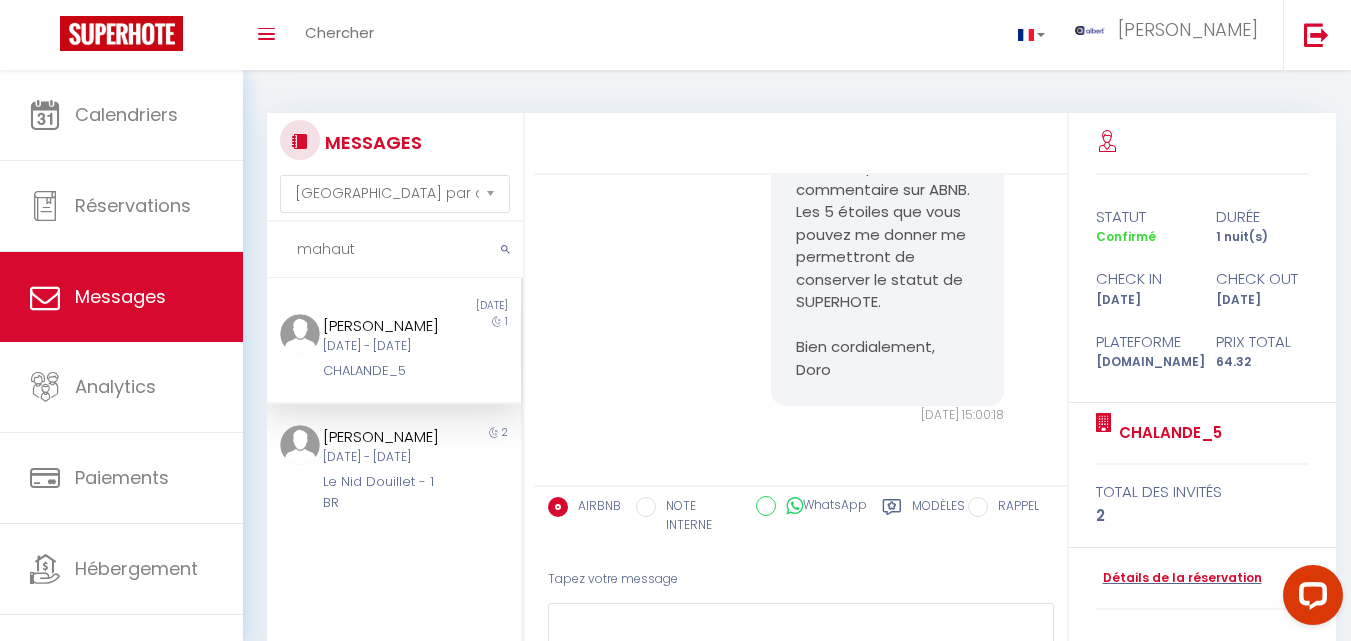 type on "mahaut" 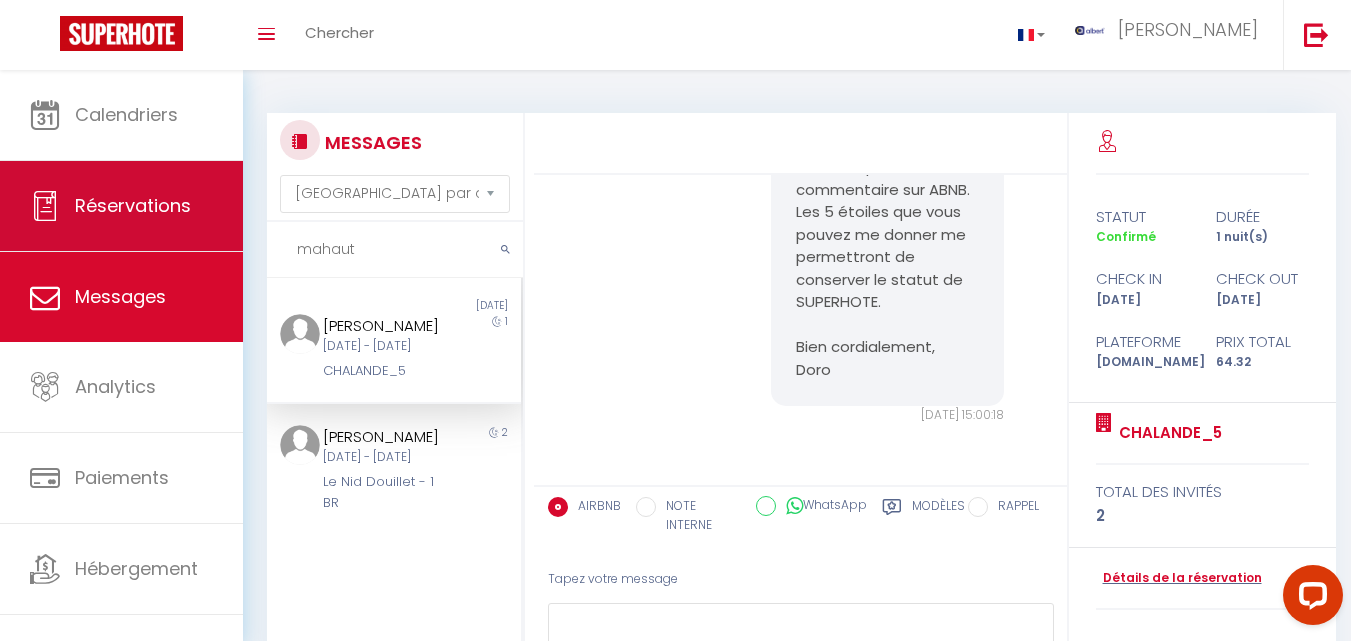 drag, startPoint x: 382, startPoint y: 254, endPoint x: 215, endPoint y: 241, distance: 167.50522 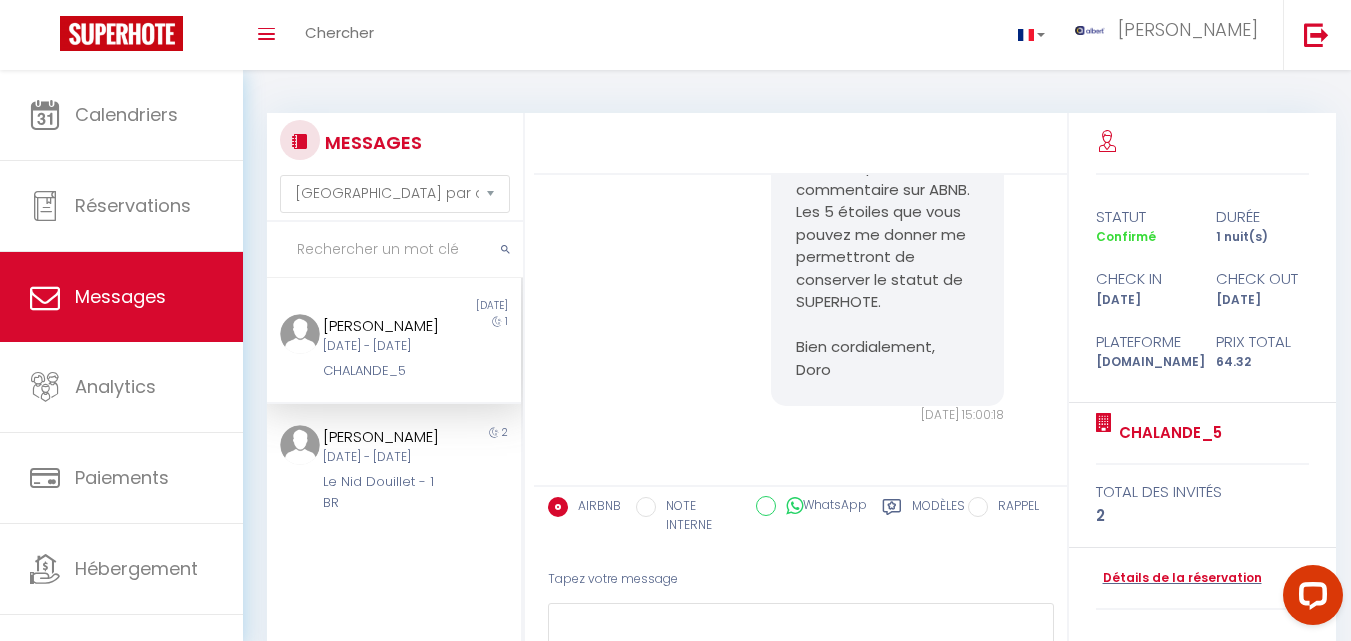click at bounding box center (395, 250) 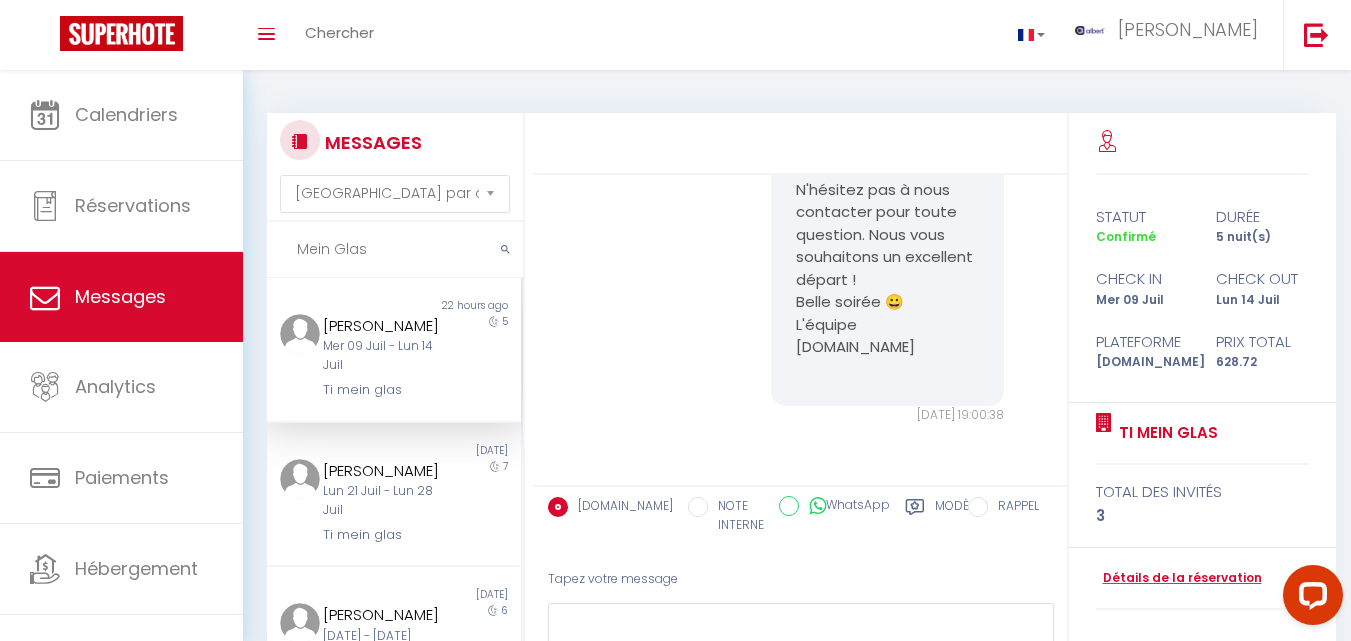 scroll, scrollTop: 8138, scrollLeft: 0, axis: vertical 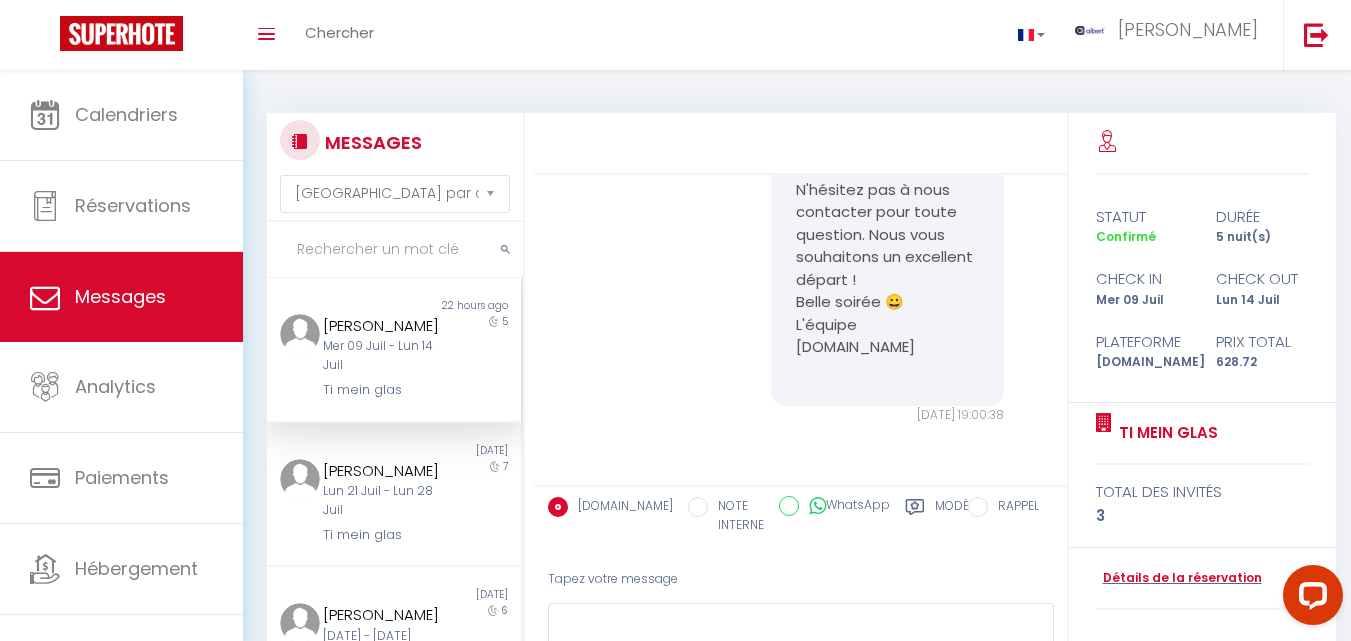 click at bounding box center (395, 250) 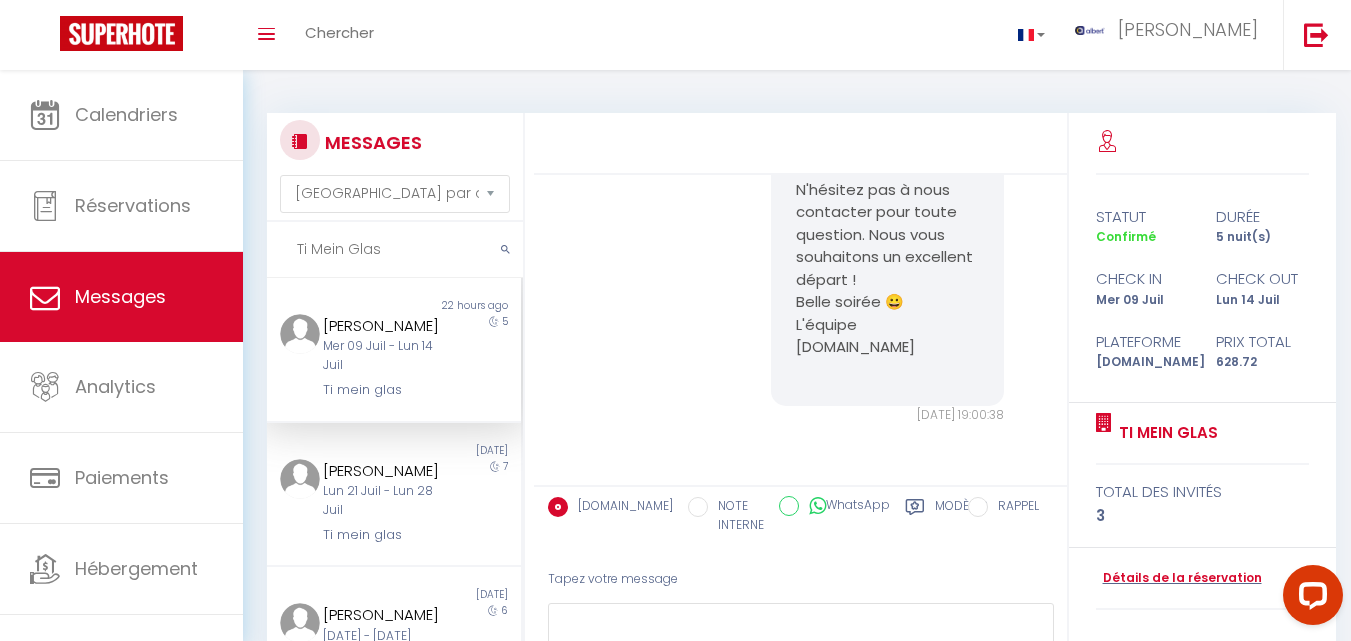 type on "Ti Mein Glas" 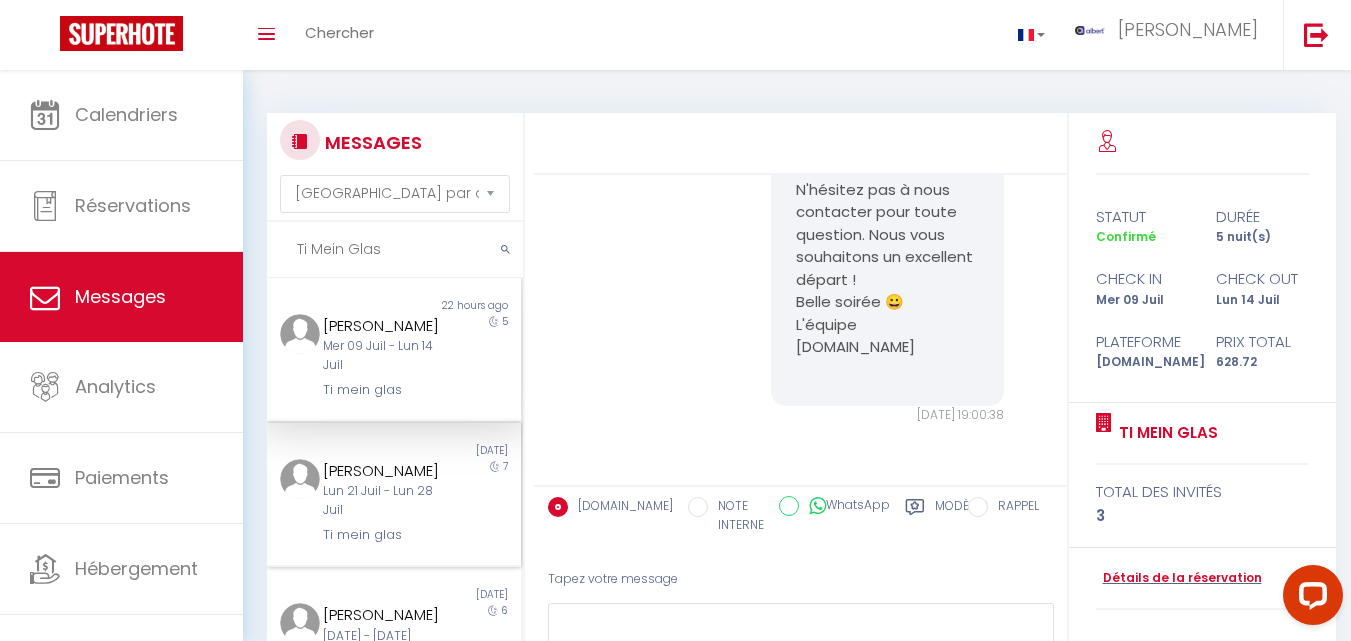 drag, startPoint x: 419, startPoint y: 520, endPoint x: 321, endPoint y: 496, distance: 100.89599 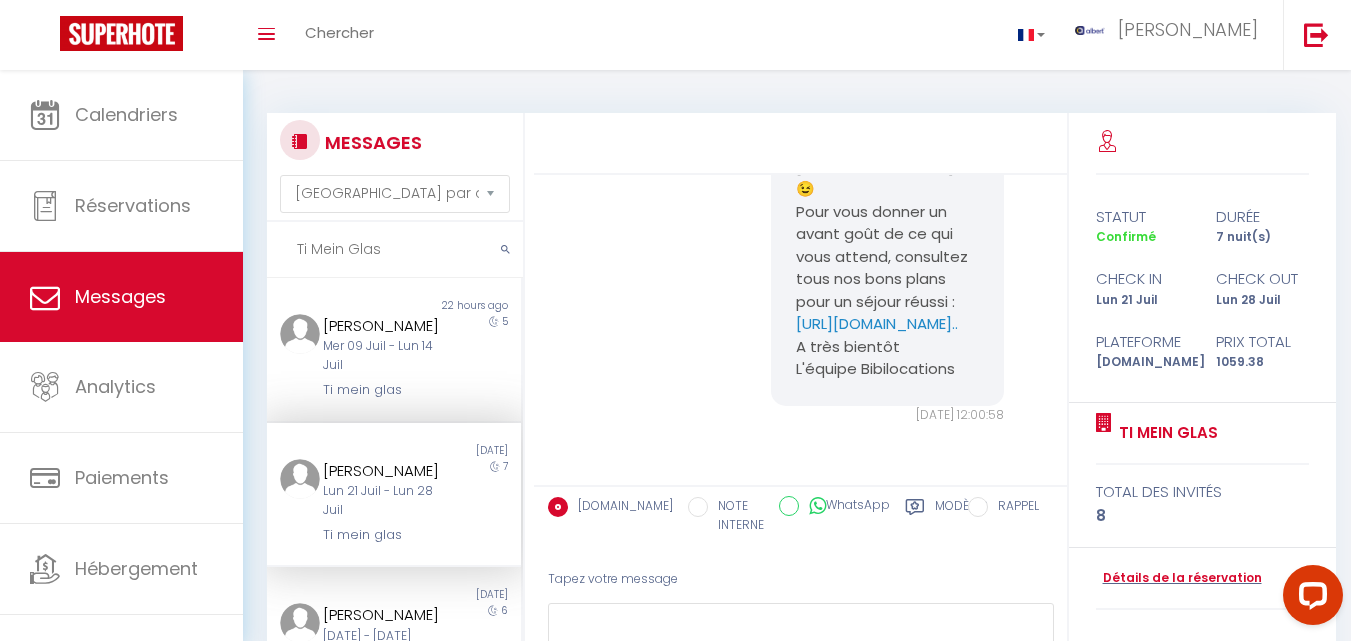 scroll, scrollTop: 3192, scrollLeft: 0, axis: vertical 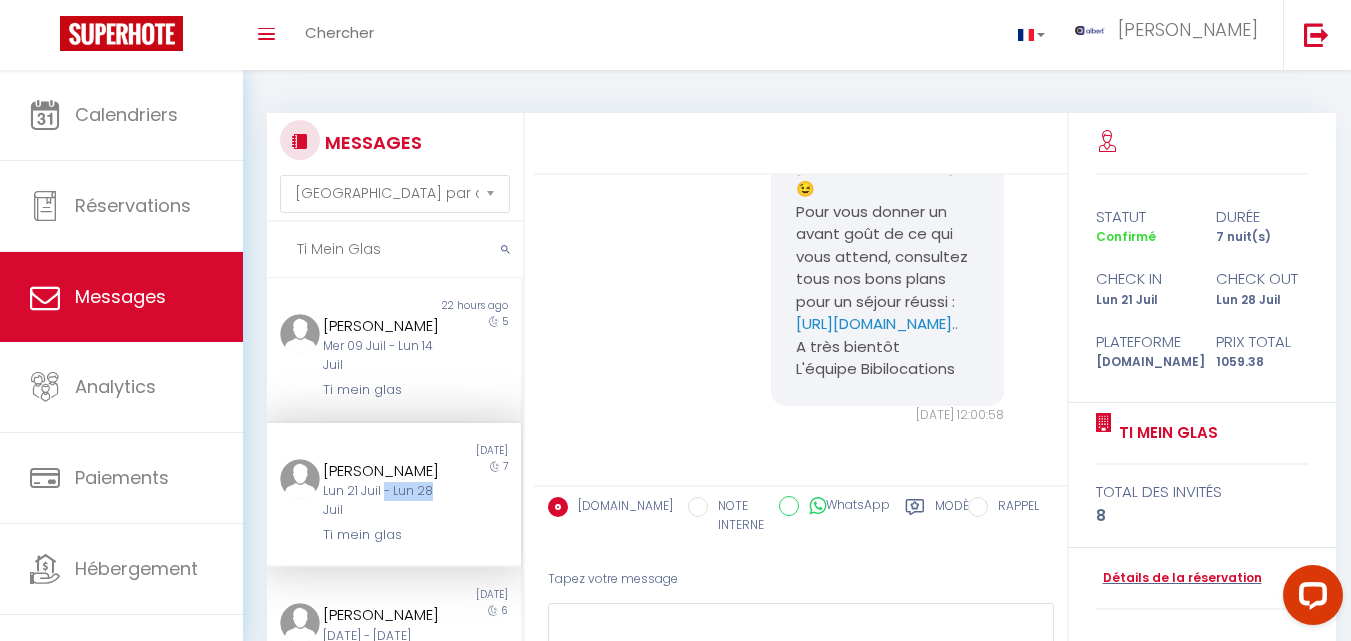 drag, startPoint x: 428, startPoint y: 539, endPoint x: 381, endPoint y: 547, distance: 47.67599 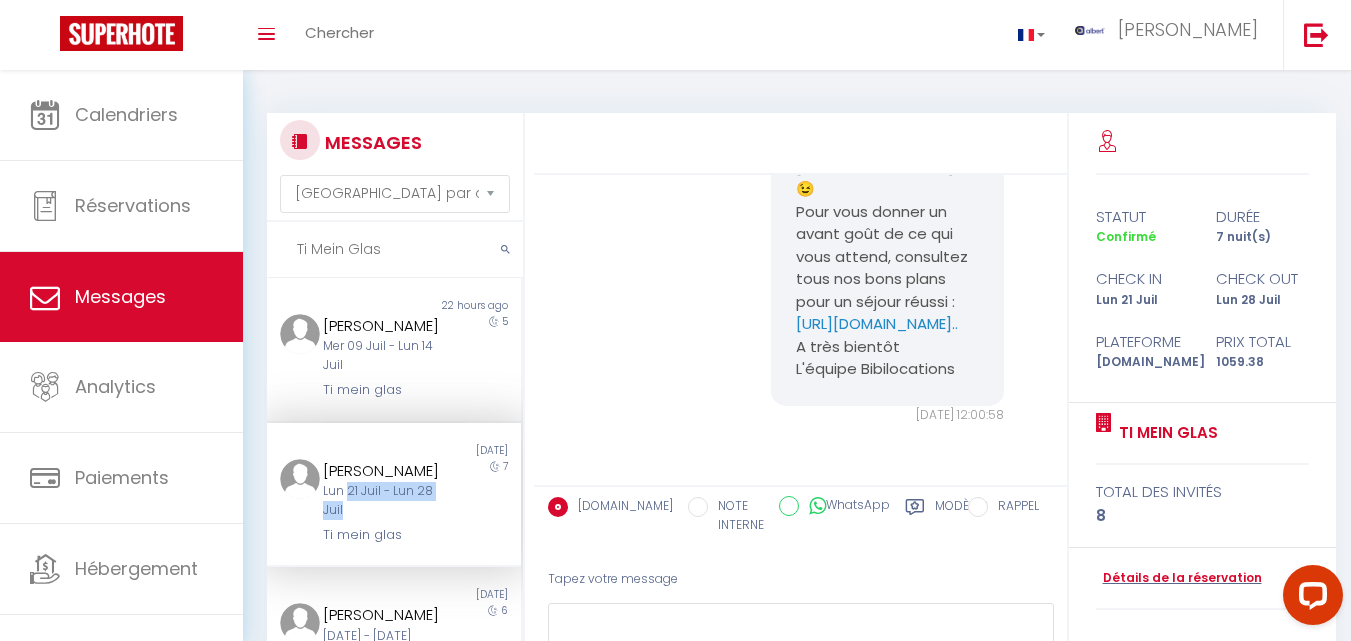 drag, startPoint x: 348, startPoint y: 562, endPoint x: 344, endPoint y: 531, distance: 31.257 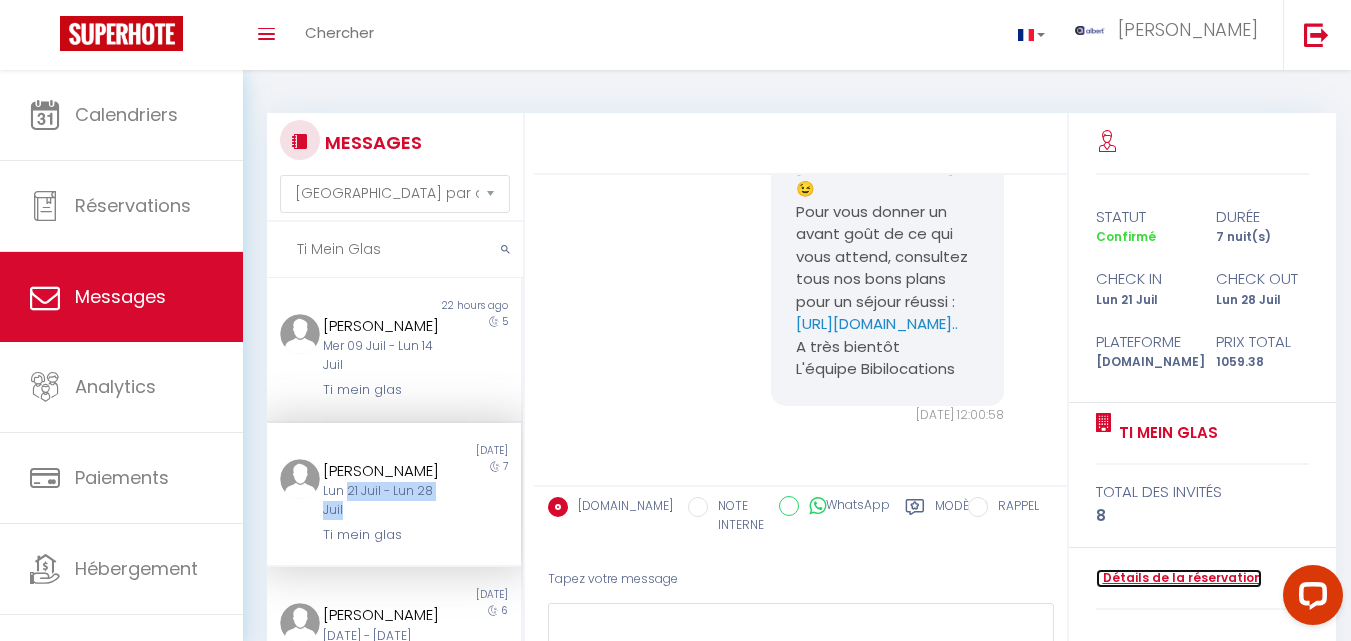 click on "Détails de la réservation" at bounding box center [1179, 578] 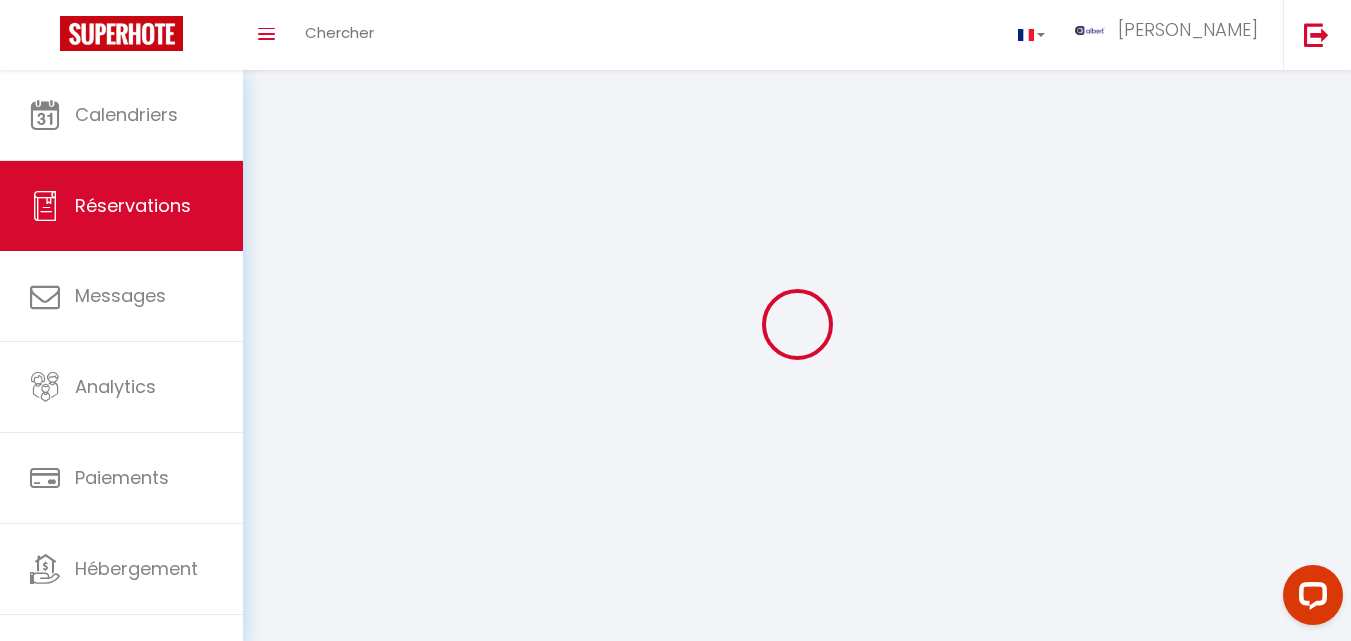 select 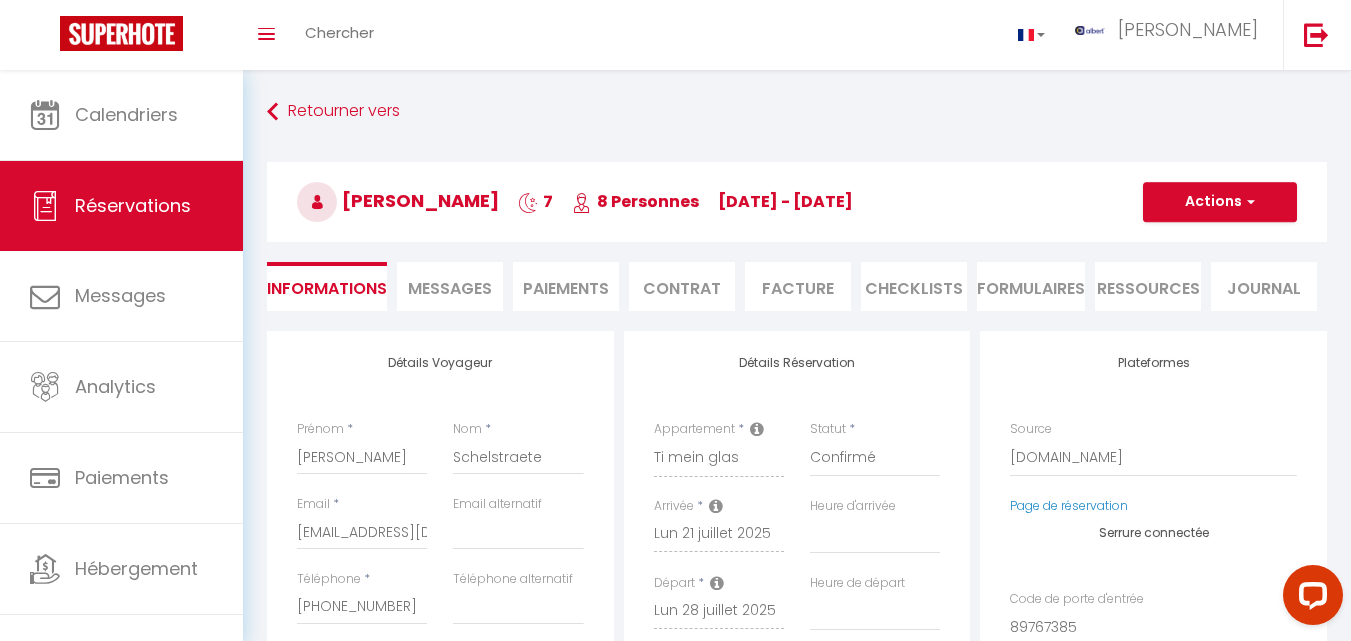 select 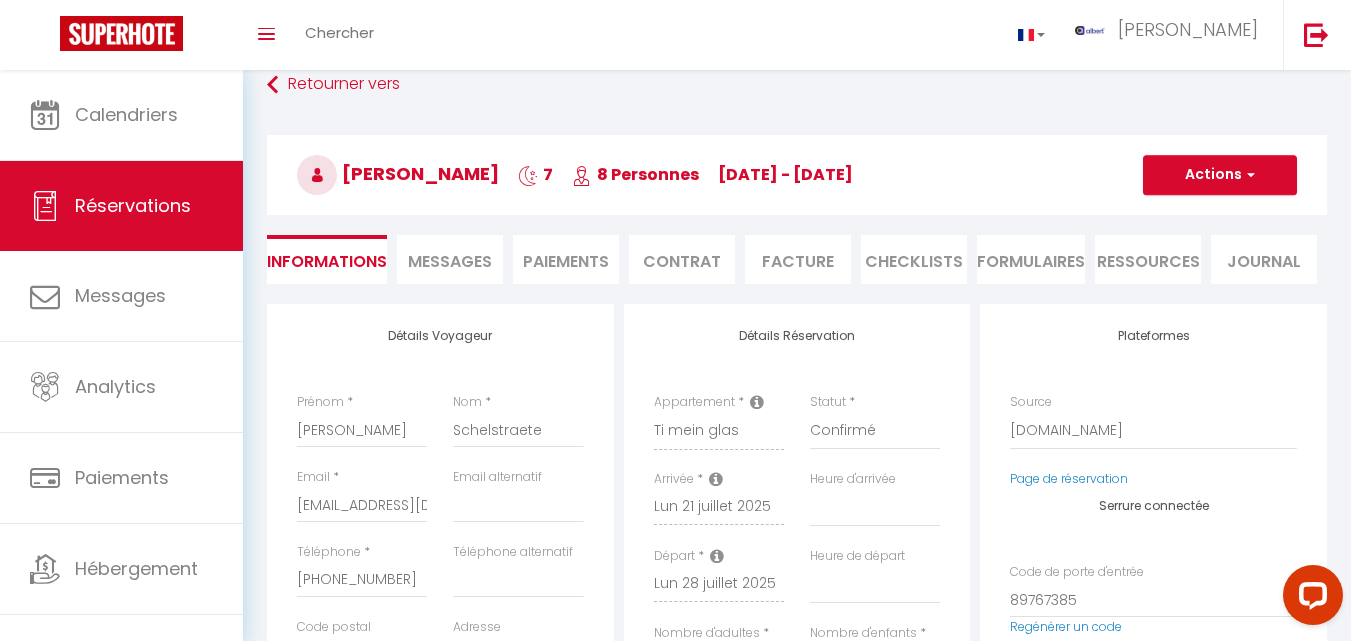 checkbox on "false" 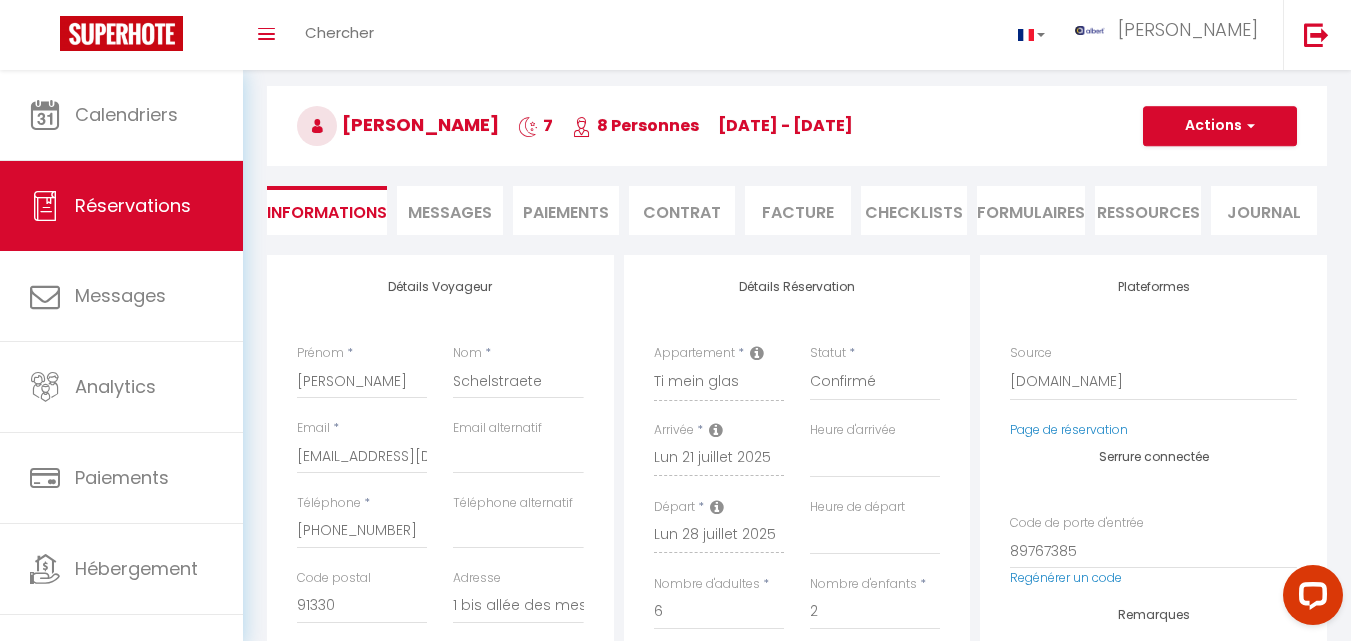 scroll, scrollTop: 87, scrollLeft: 0, axis: vertical 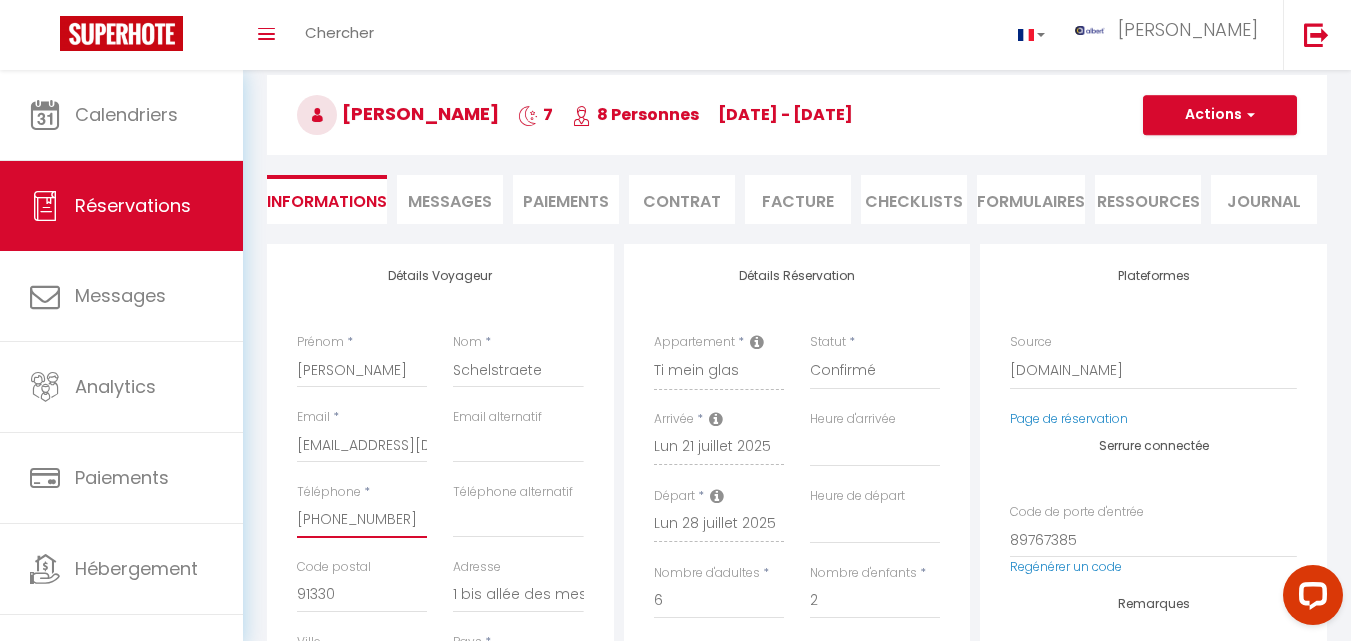 drag, startPoint x: 396, startPoint y: 525, endPoint x: 325, endPoint y: 521, distance: 71.11259 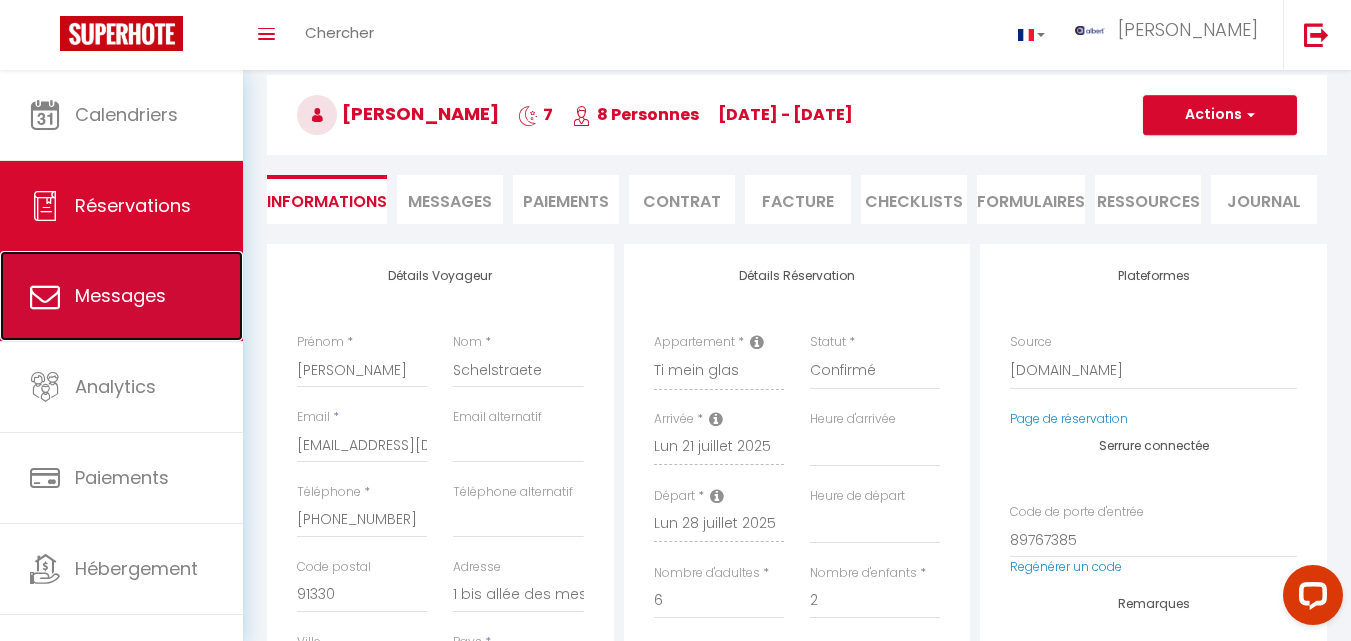 click on "Messages" at bounding box center (121, 296) 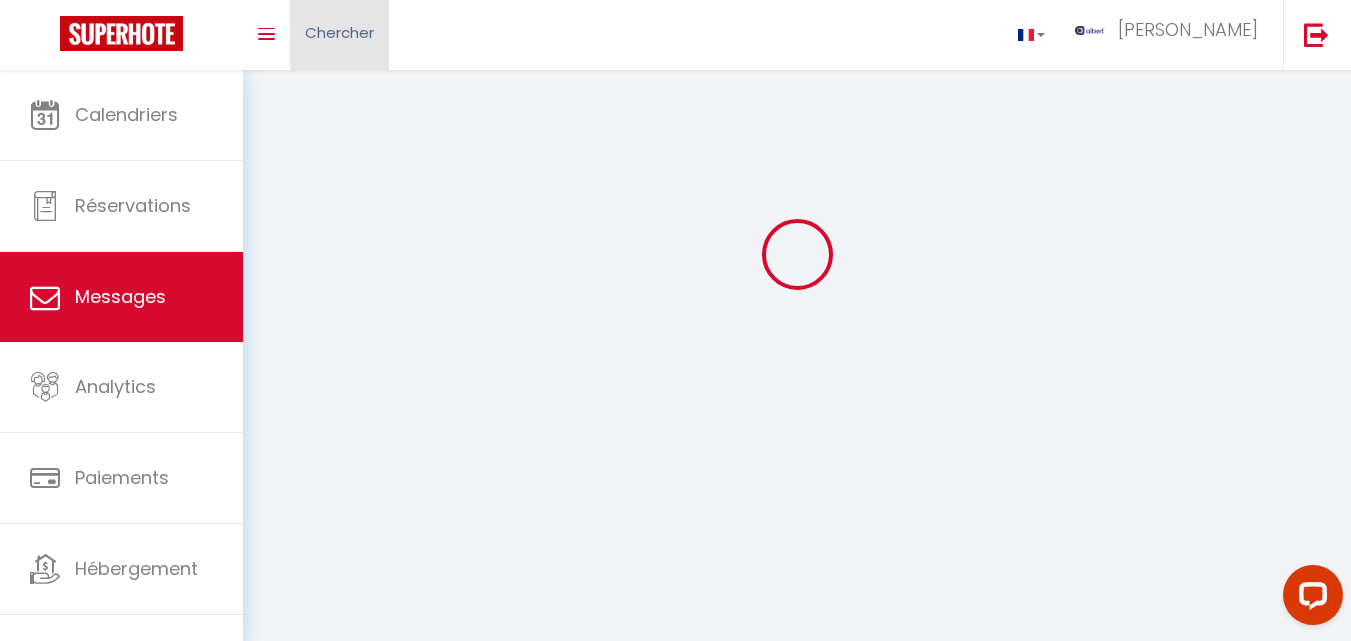 scroll, scrollTop: 0, scrollLeft: 0, axis: both 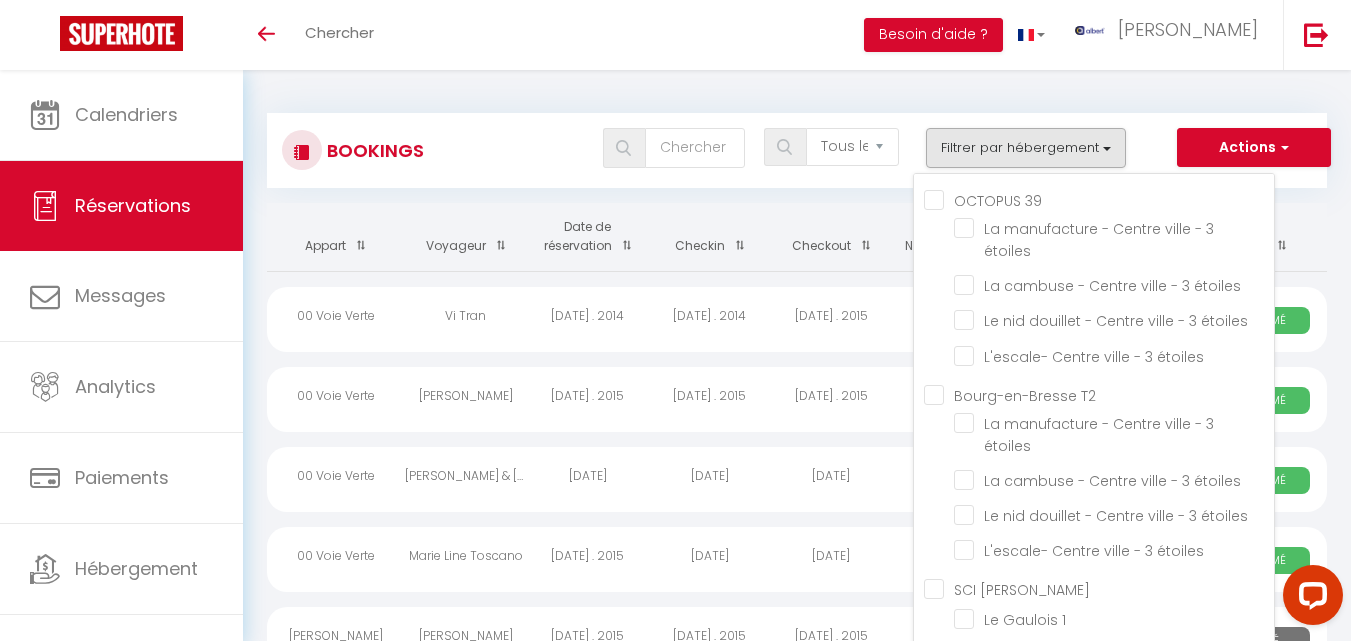 type 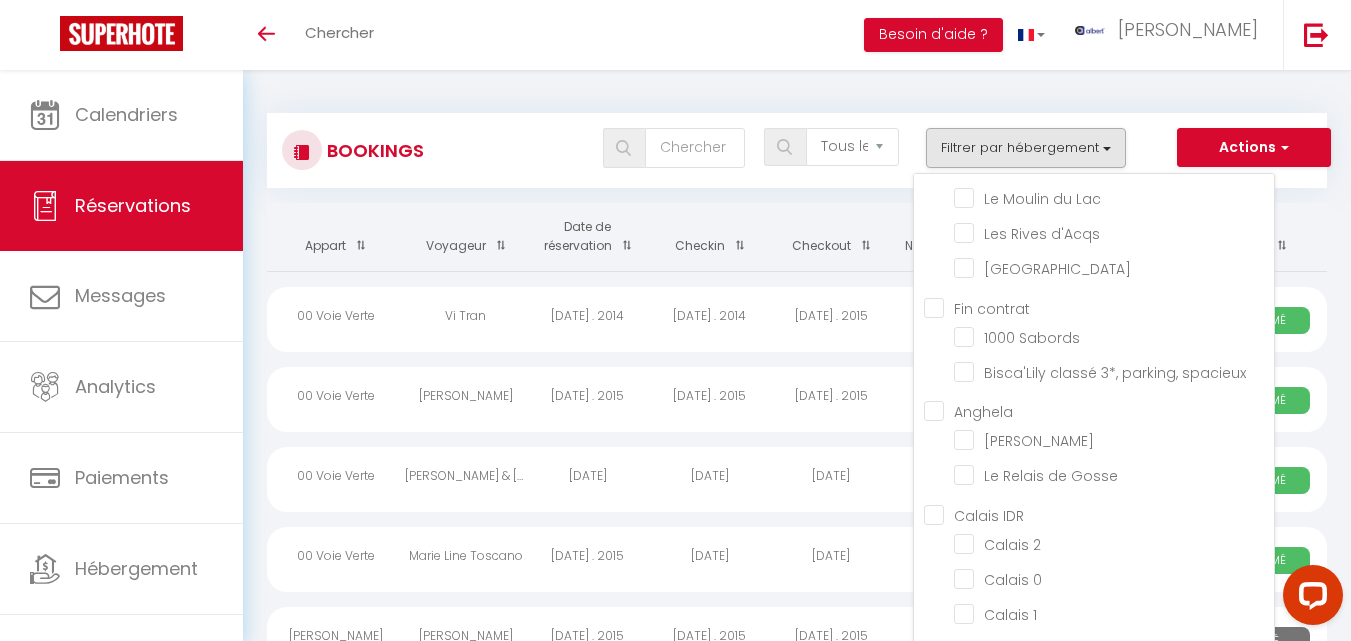 scroll, scrollTop: 9350, scrollLeft: 0, axis: vertical 